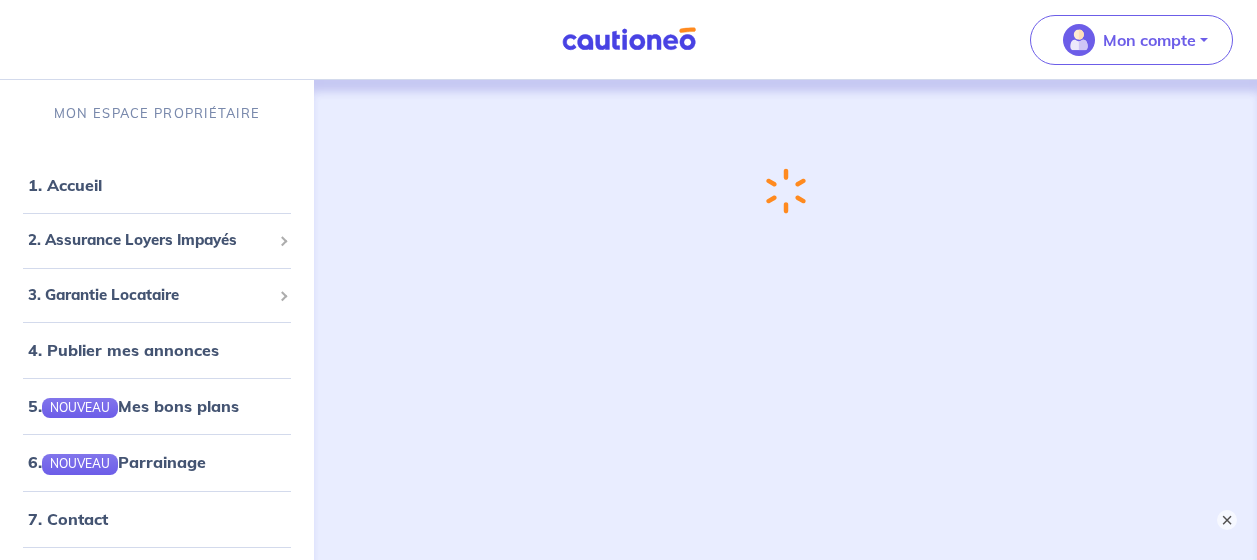 scroll, scrollTop: 0, scrollLeft: 0, axis: both 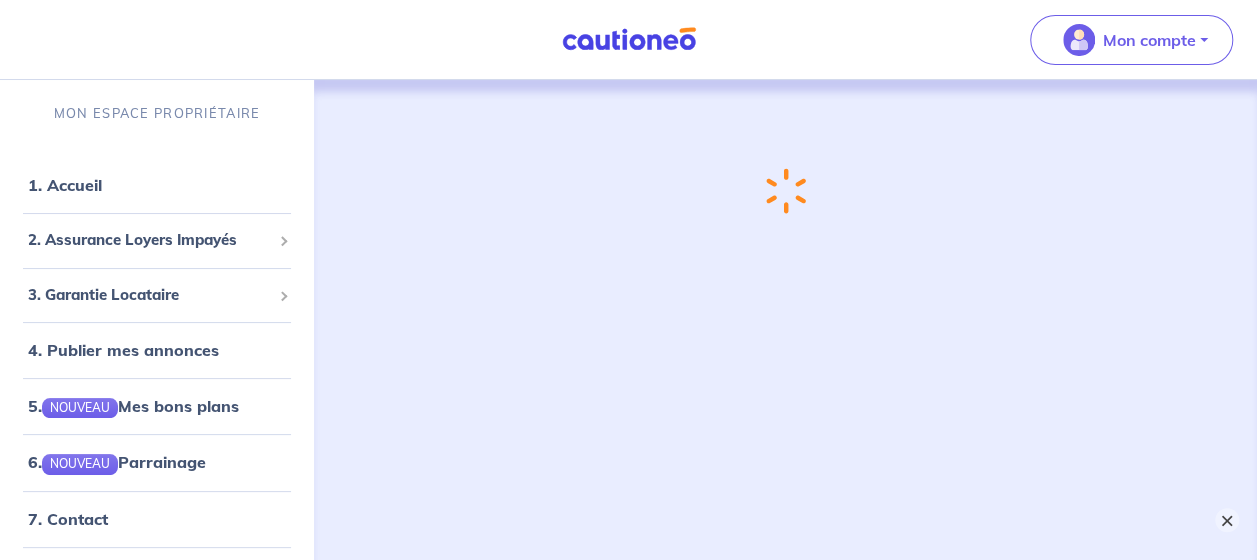 click on "×" at bounding box center [1227, 520] 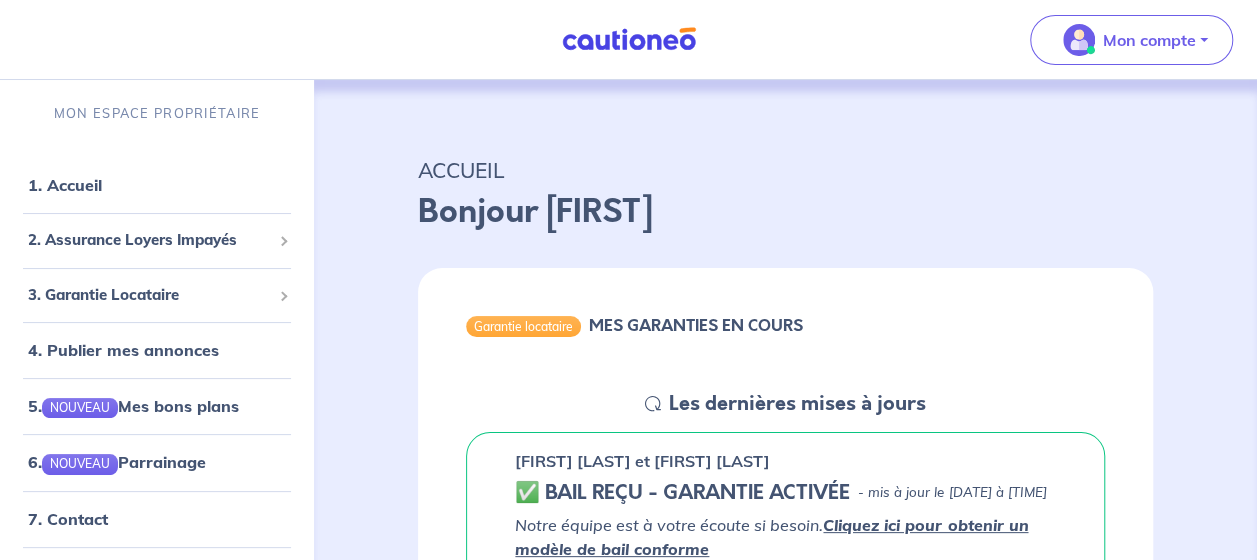 scroll, scrollTop: 490, scrollLeft: 0, axis: vertical 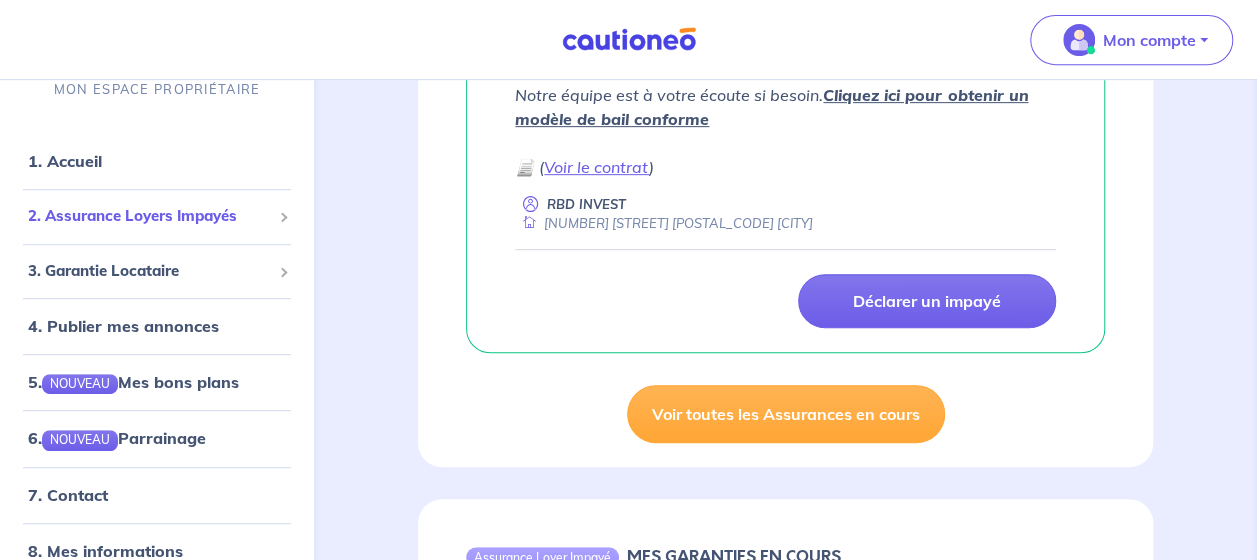 click on "2. Assurance Loyers Impayés" at bounding box center (149, 216) 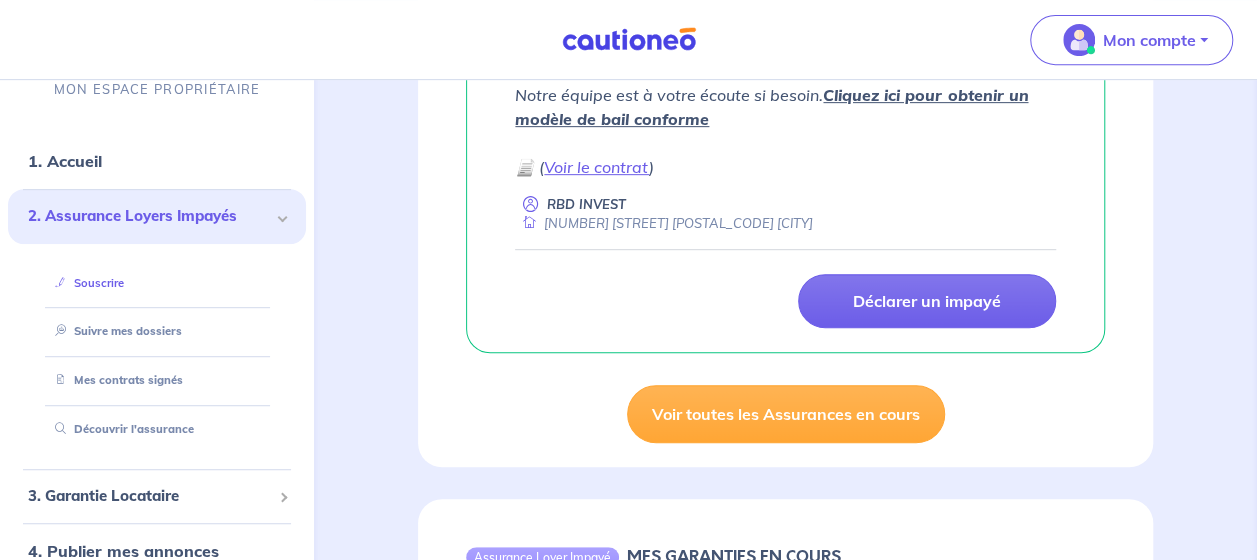 click on "Souscrire" at bounding box center [85, 283] 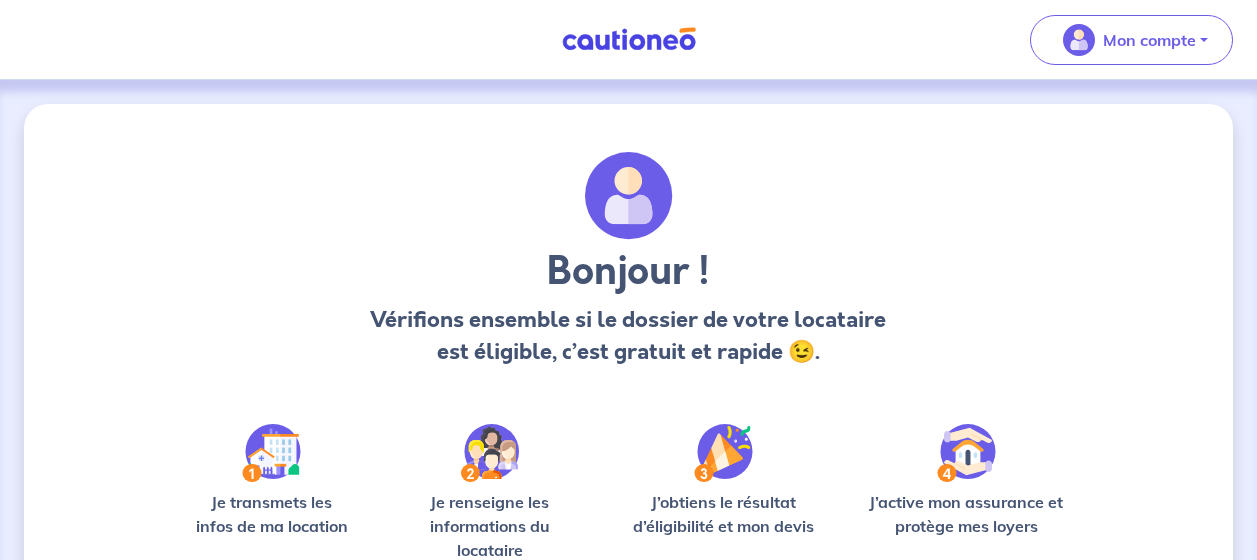 scroll, scrollTop: 0, scrollLeft: 0, axis: both 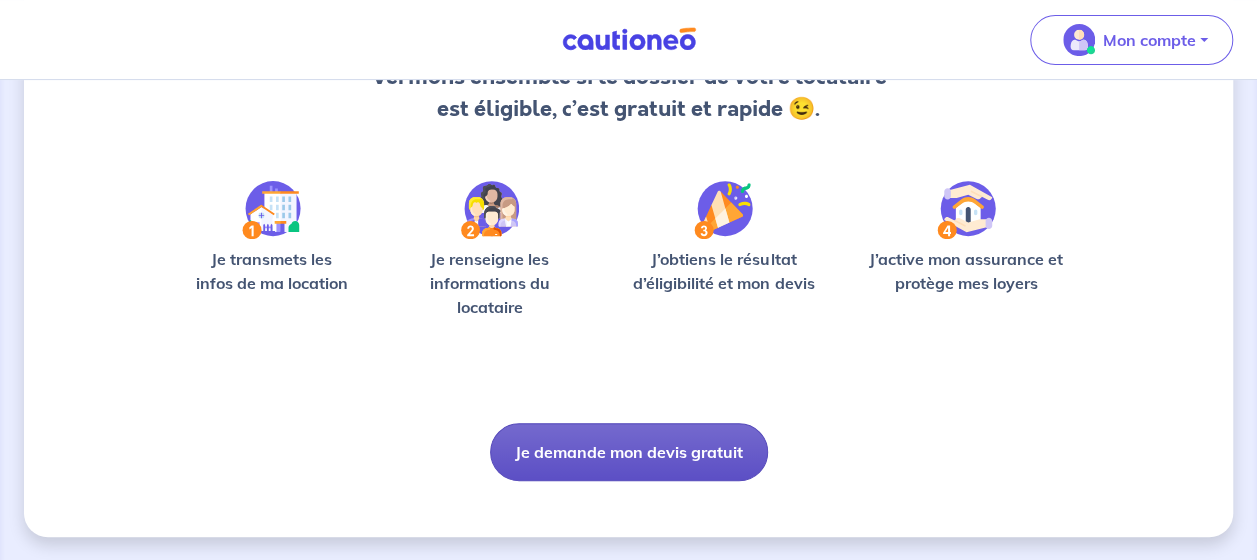 click on "Je demande mon devis gratuit" at bounding box center [629, 452] 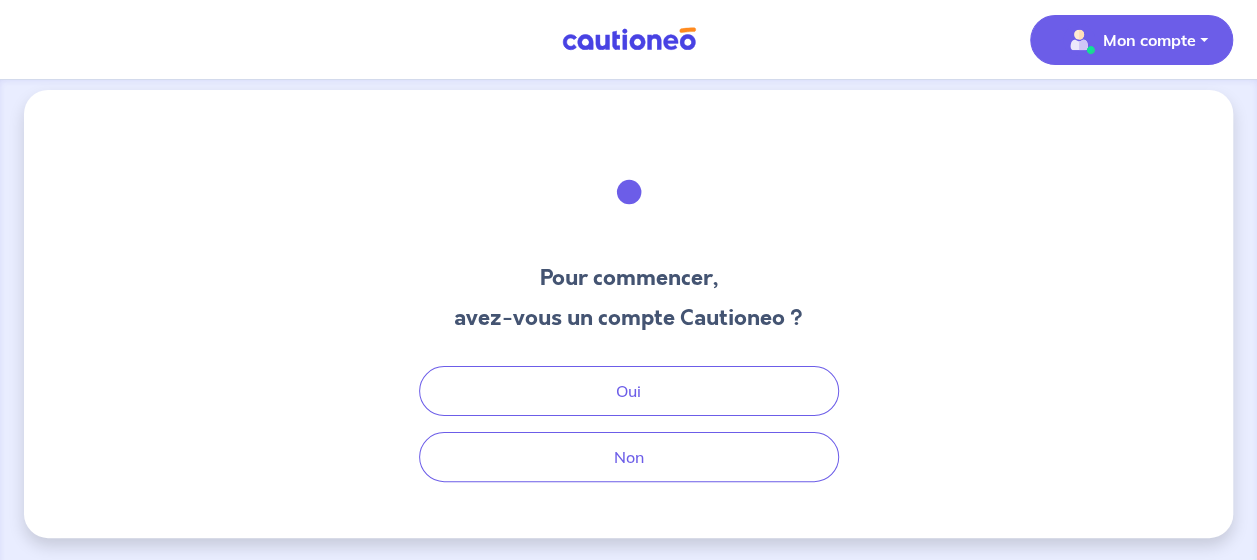 scroll, scrollTop: 0, scrollLeft: 0, axis: both 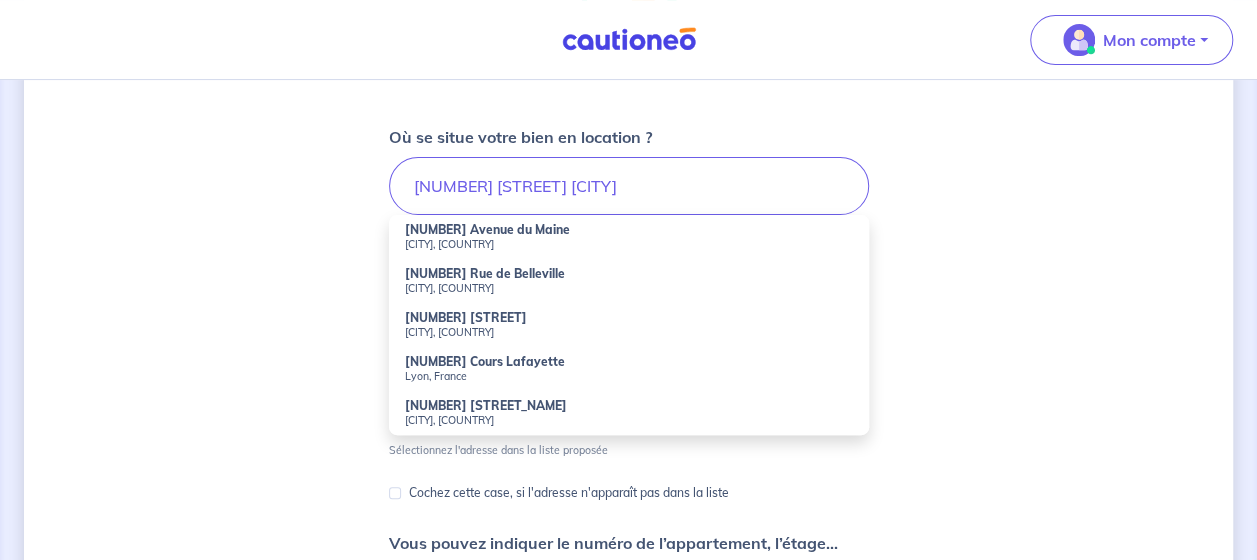 click on "Dites-nous en plus sur votre bien Où se situe votre bien en location ? [NUMBER] [STREET] [CITY] [NUMBER] [STREET] [CITY], [COUNTRY] [NUMBER] [STREET] [CITY], [COUNTRY] [NUMBER] [STREET] [CITY], [COUNTRY] [NUMBER] [STREET] [CITY], [COUNTRY] Sélectionnez l'adresse dans la liste proposée Cochez cette case, si l'adresse n'apparaît pas dans la liste Vous pouvez indiquer le numéro de l’appartement, l’étage... Vous pouvez indiquer le numéro de l’appartement, l’étage... Étape Précédente Précédent Je valide Je valide" at bounding box center (628, 396) 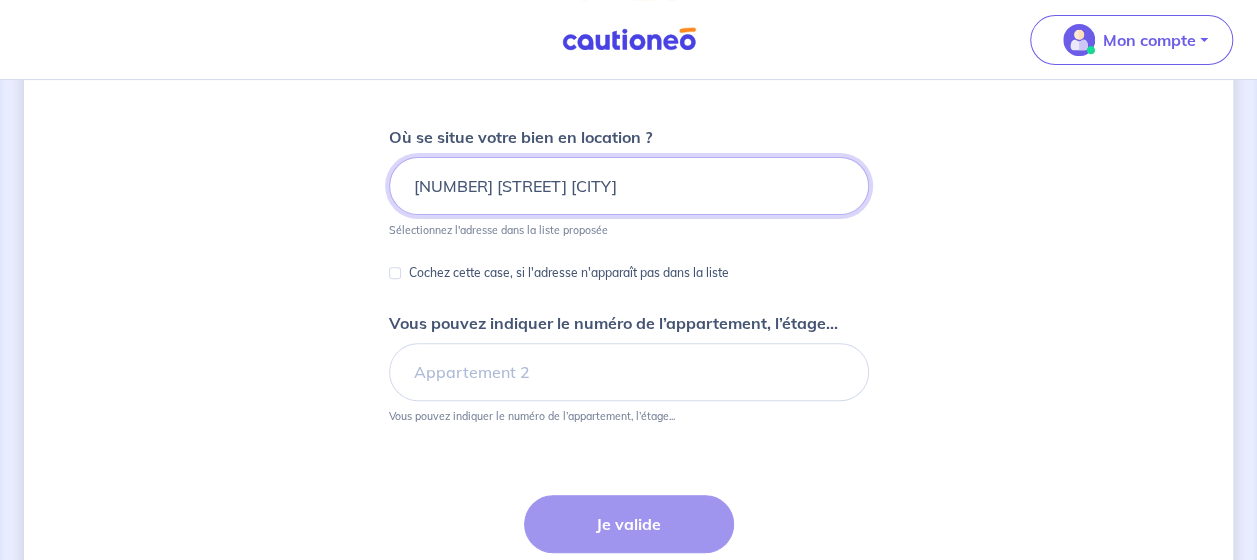 click on "[NUMBER] [STREET] [CITY]" at bounding box center (629, 186) 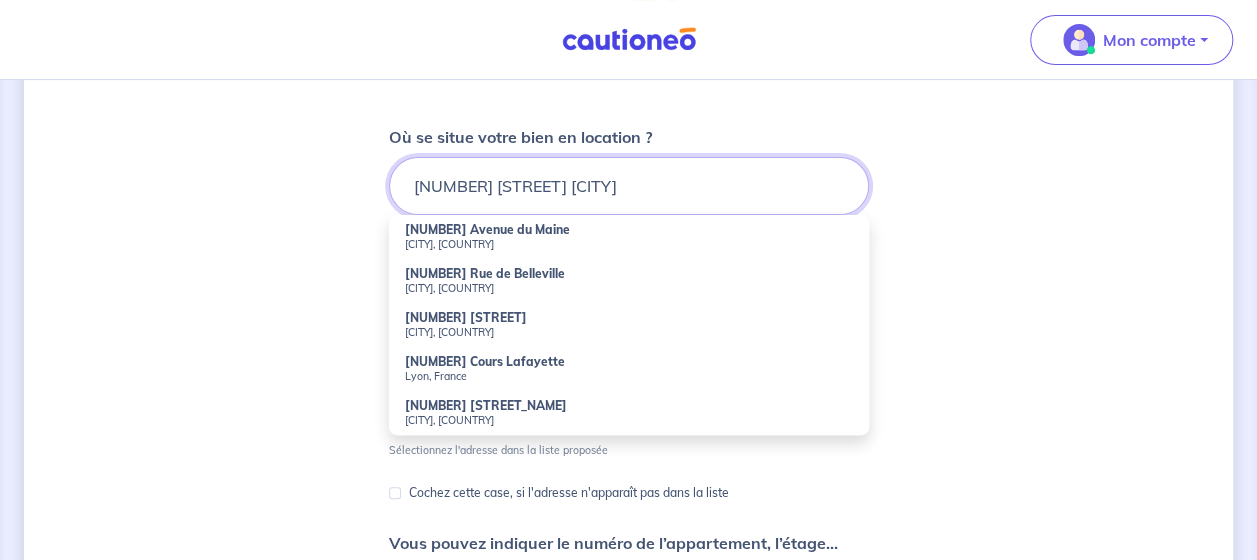 click on "[NUMBER] [STREET] [CITY]" at bounding box center [629, 186] 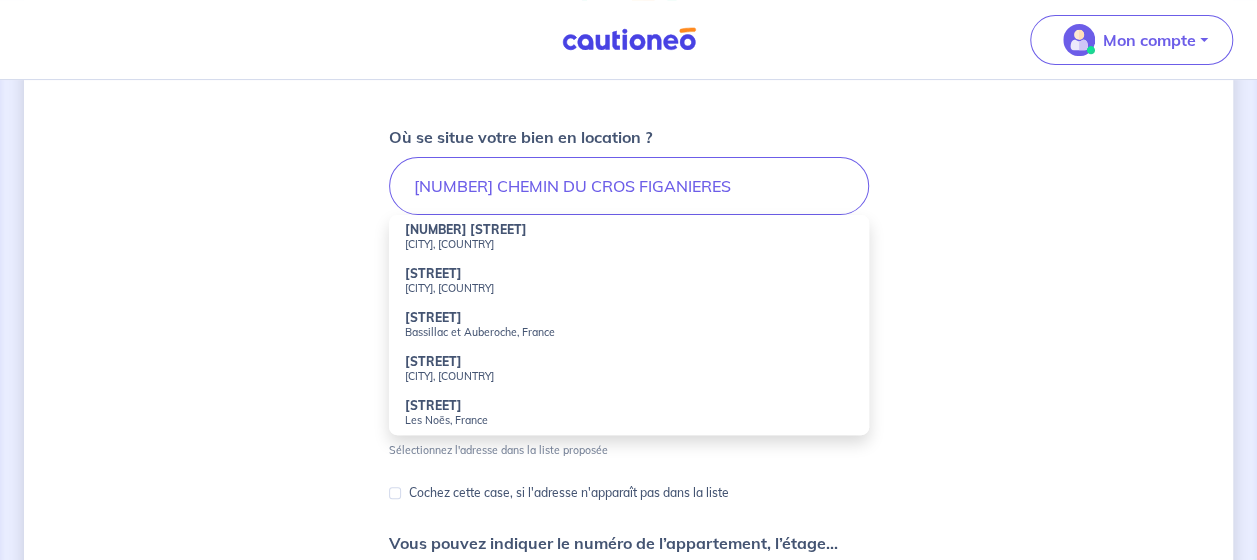 click on "[CITY], [COUNTRY]" at bounding box center (629, 244) 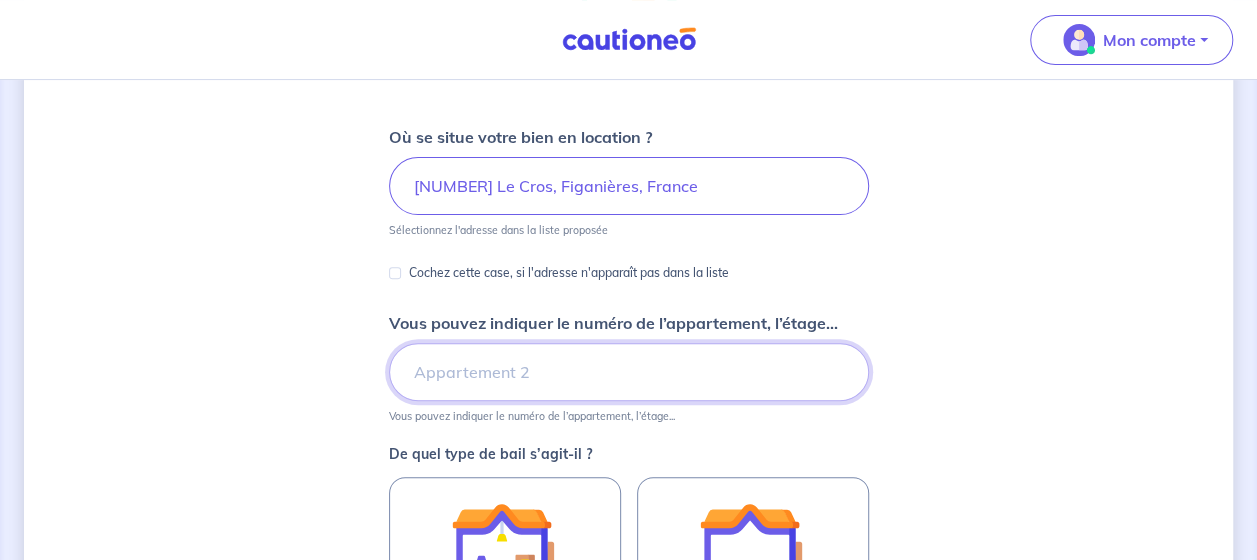 click on "Vous pouvez indiquer le numéro de l’appartement, l’étage..." at bounding box center [629, 372] 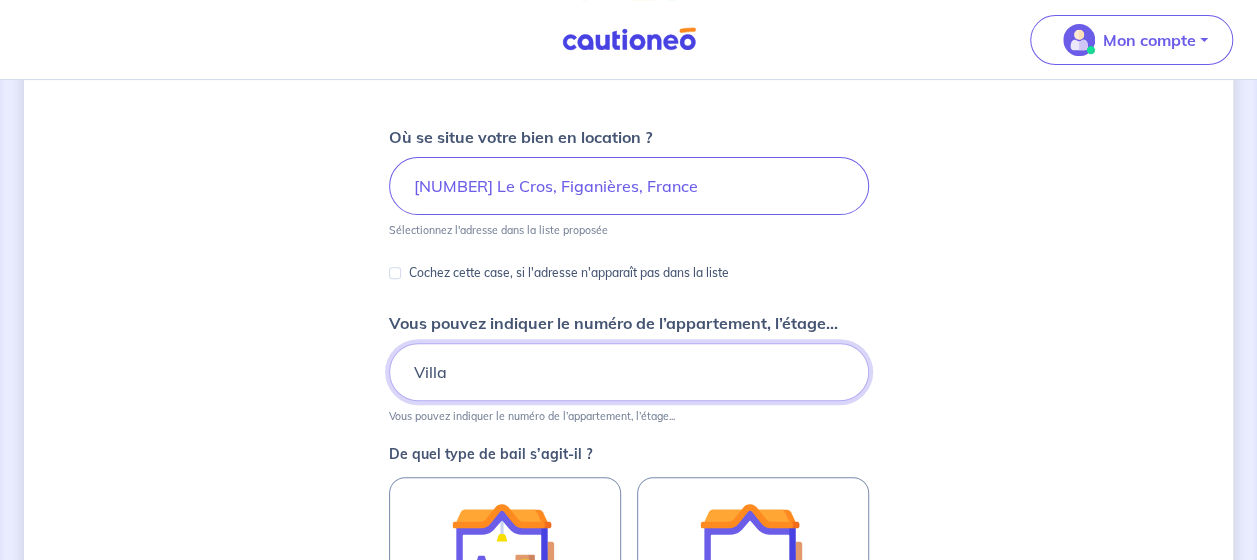 type on "Villa le Jas de Bali (Maison B)" 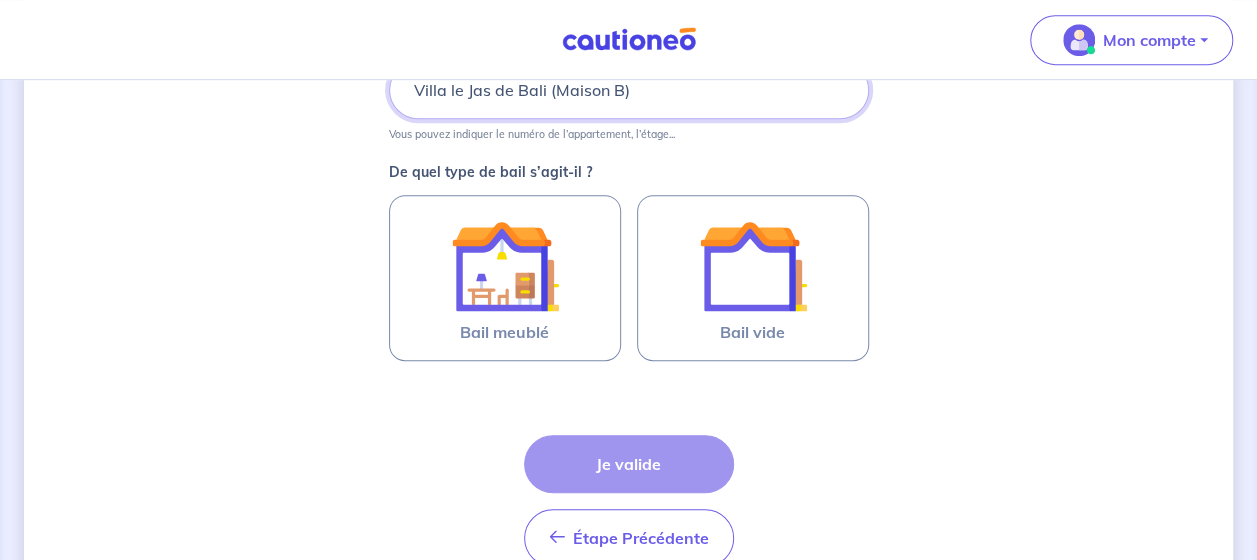 scroll, scrollTop: 542, scrollLeft: 0, axis: vertical 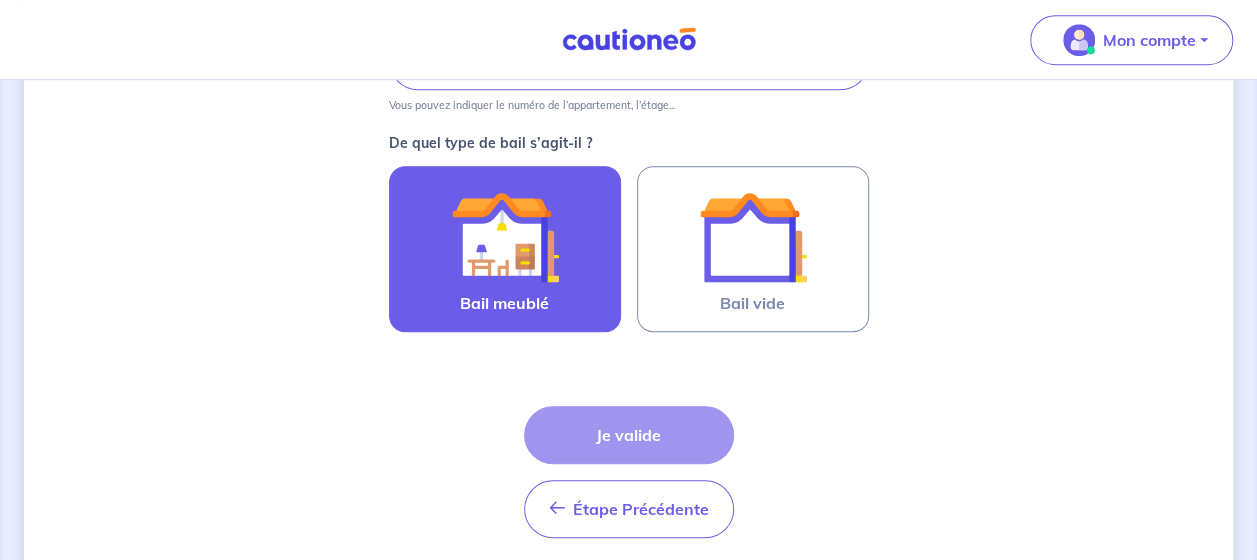 click at bounding box center (505, 237) 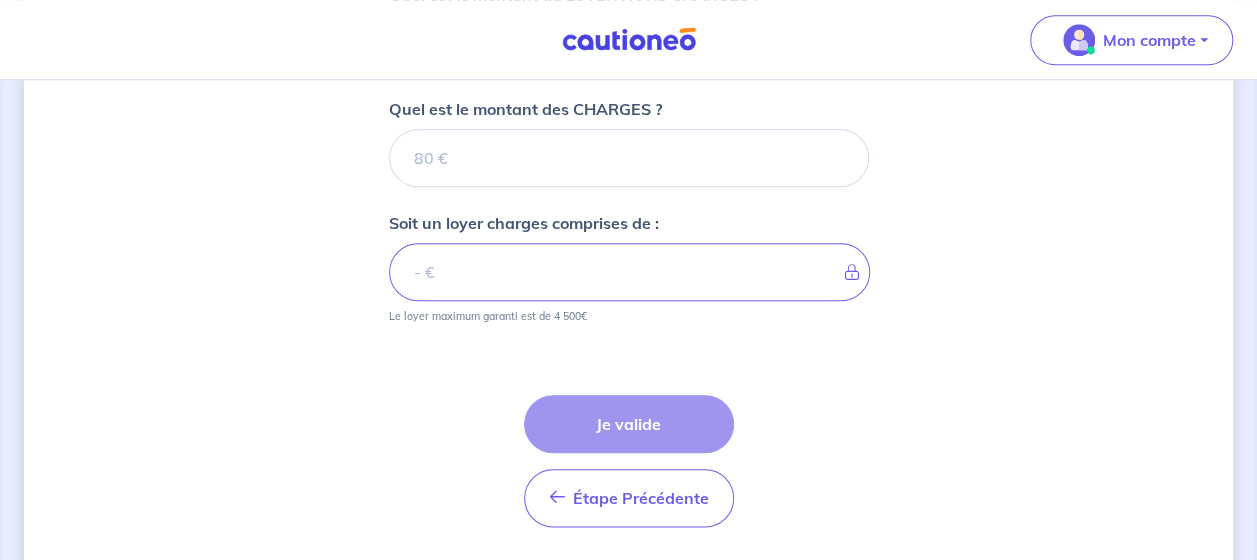 scroll, scrollTop: 932, scrollLeft: 0, axis: vertical 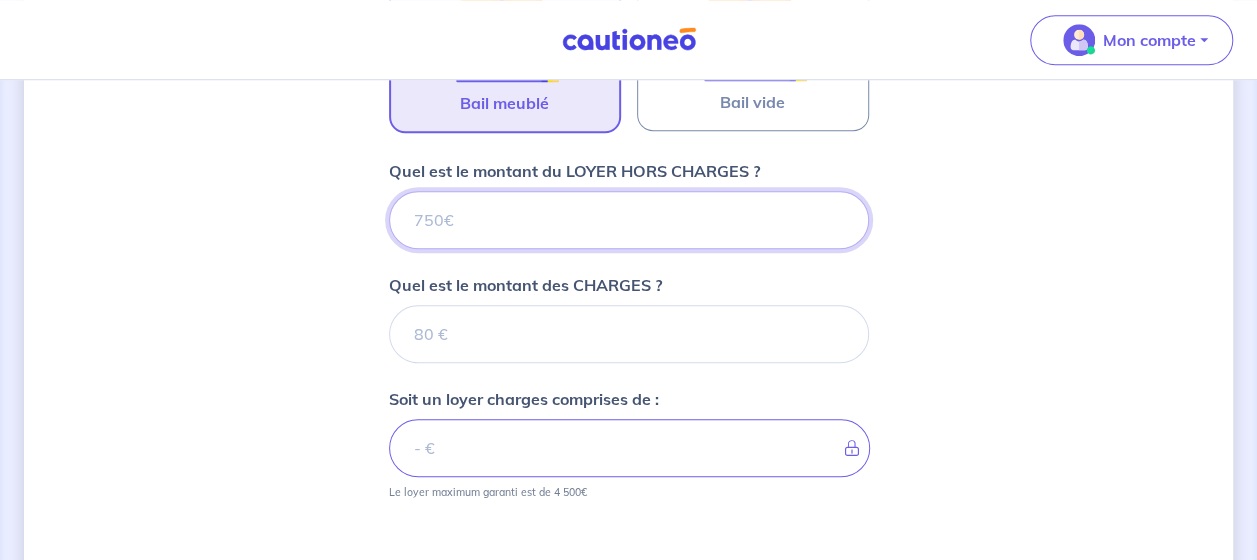 click on "Quel est le montant du LOYER HORS CHARGES ?" at bounding box center (629, 220) 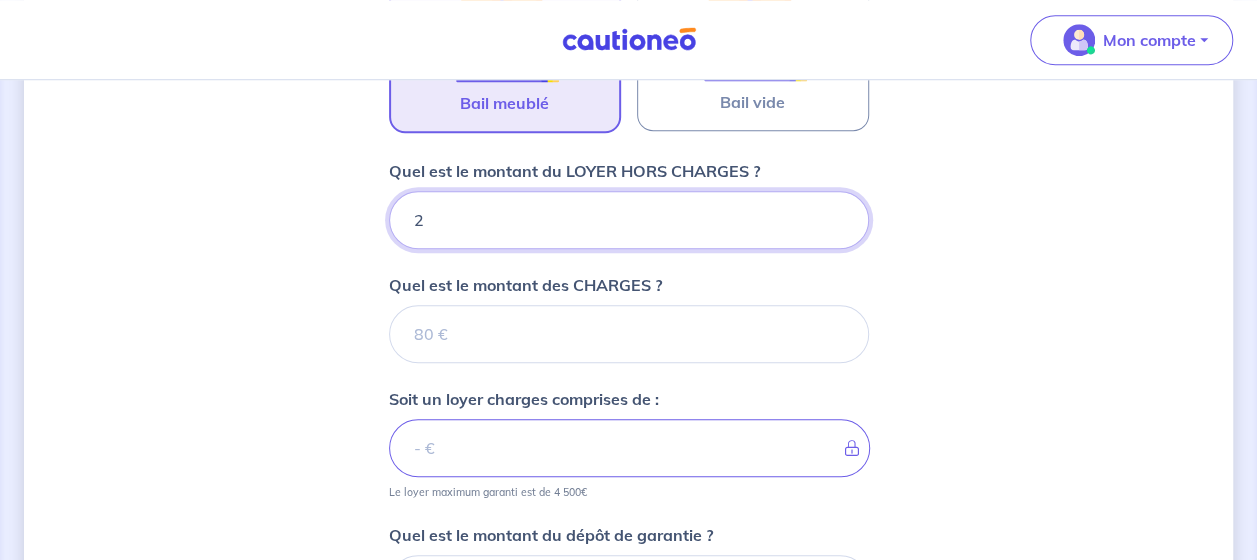 type on "25" 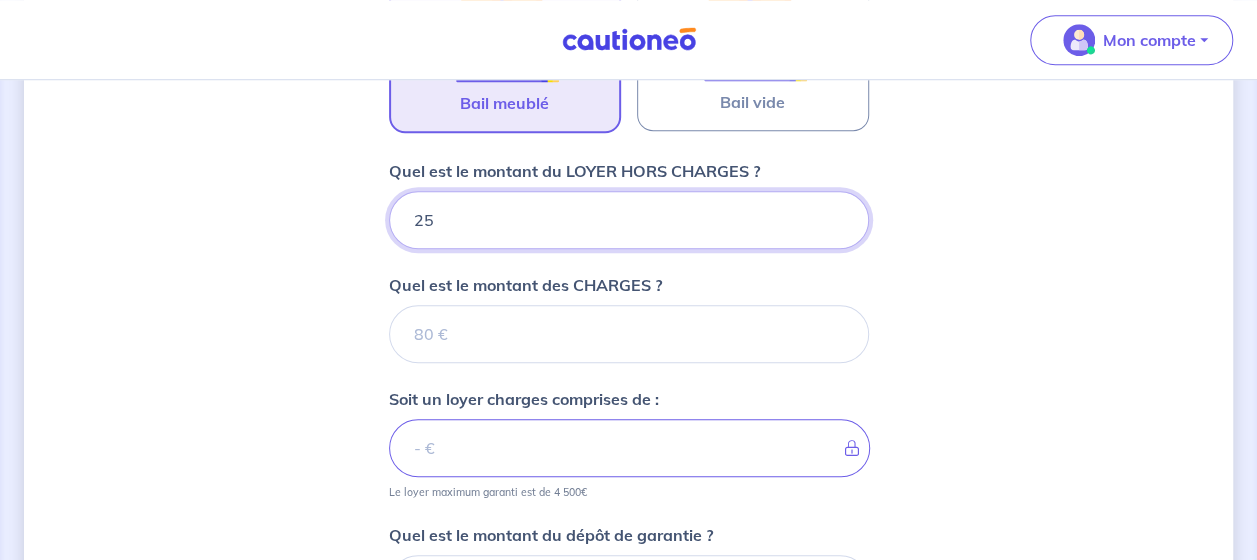 type 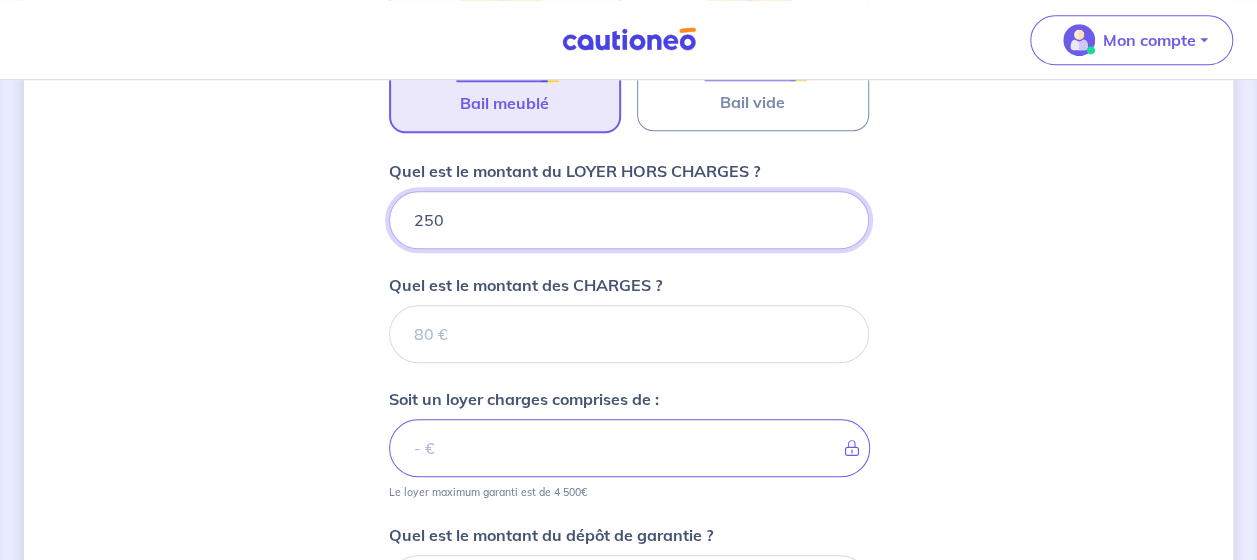 type on "[NUMBER]" 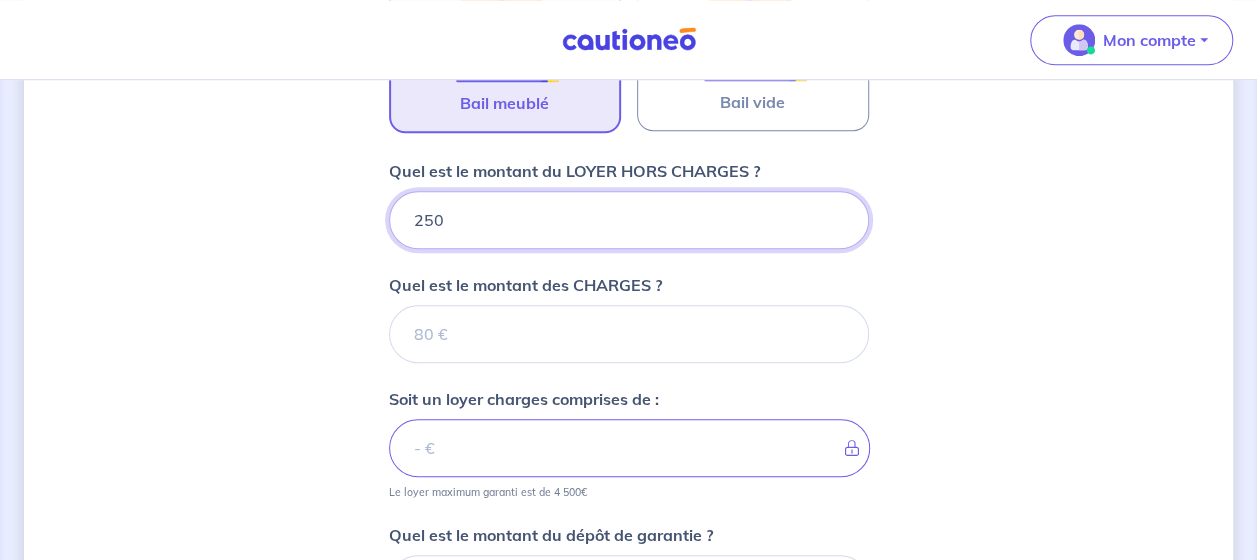 type 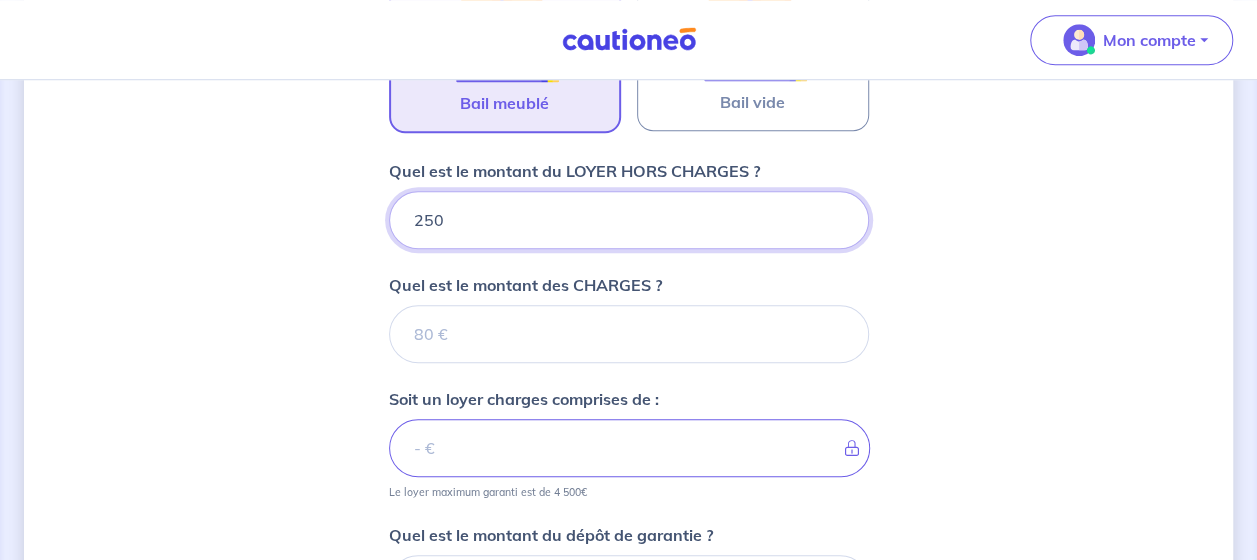 type on "[NUMBER]" 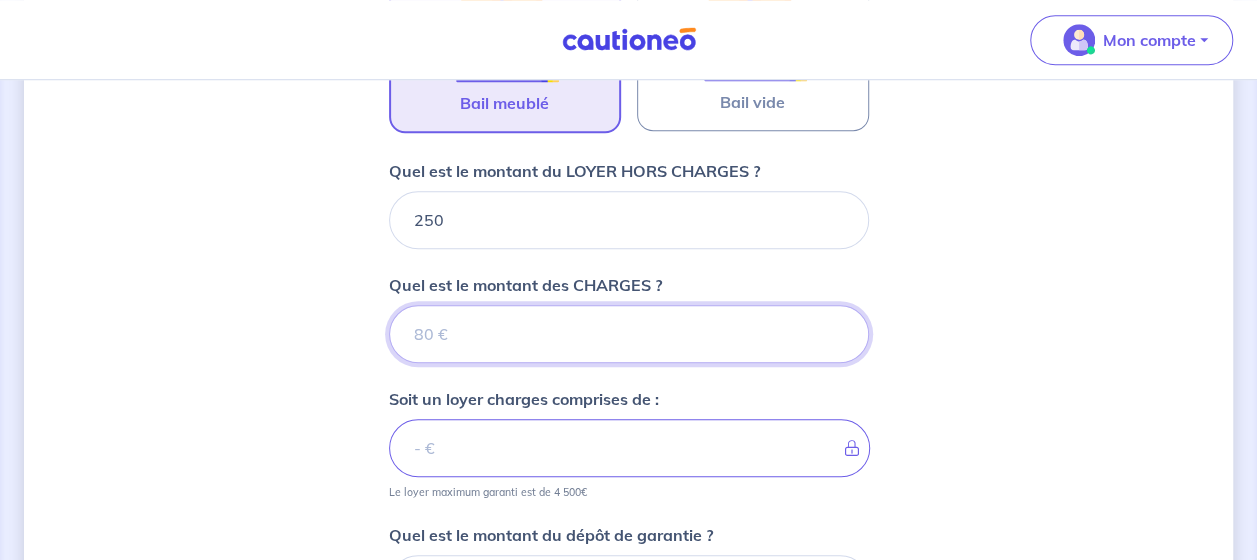 type 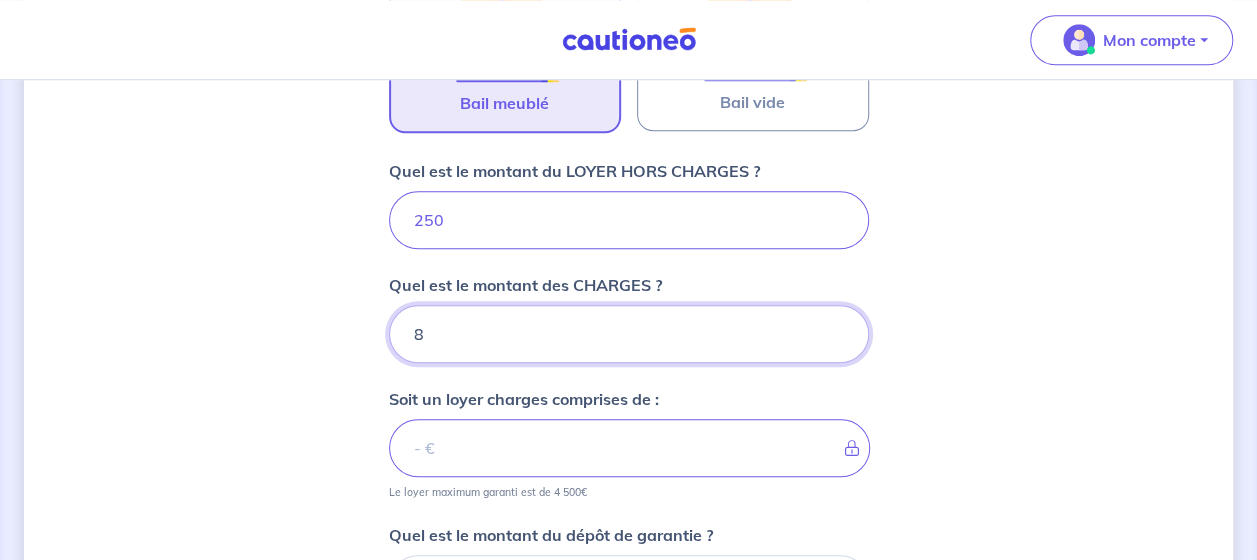 type on "80" 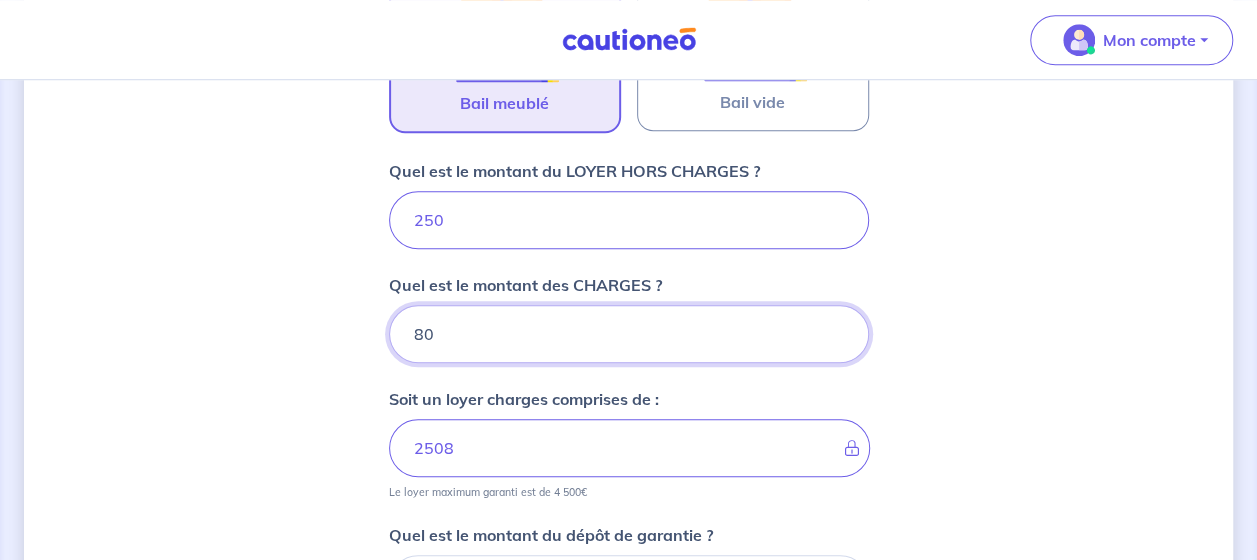 type on "2580" 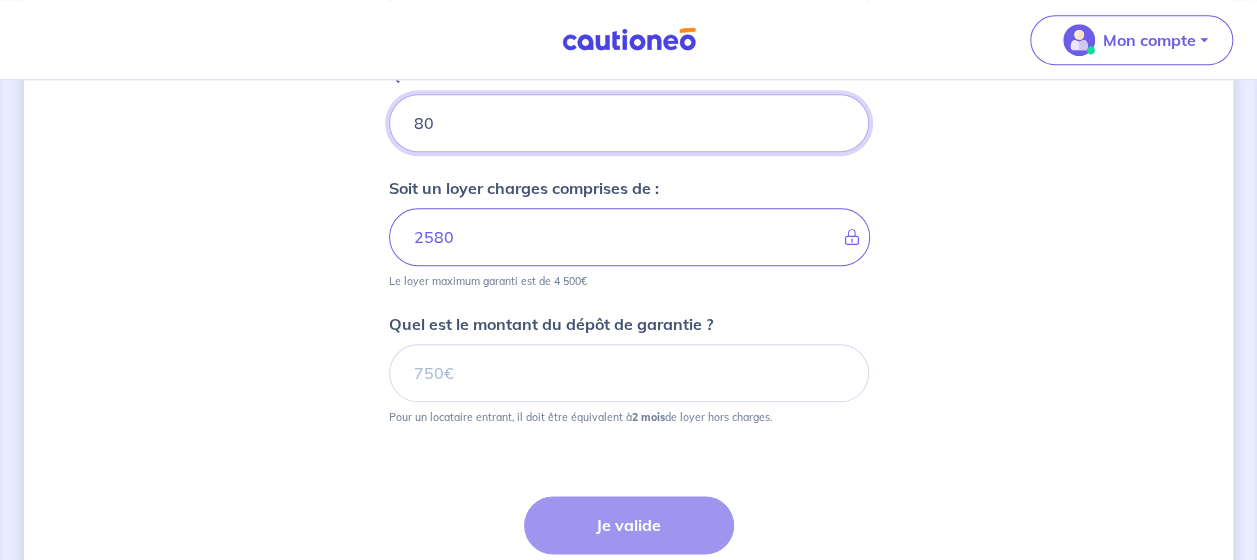 scroll, scrollTop: 995, scrollLeft: 0, axis: vertical 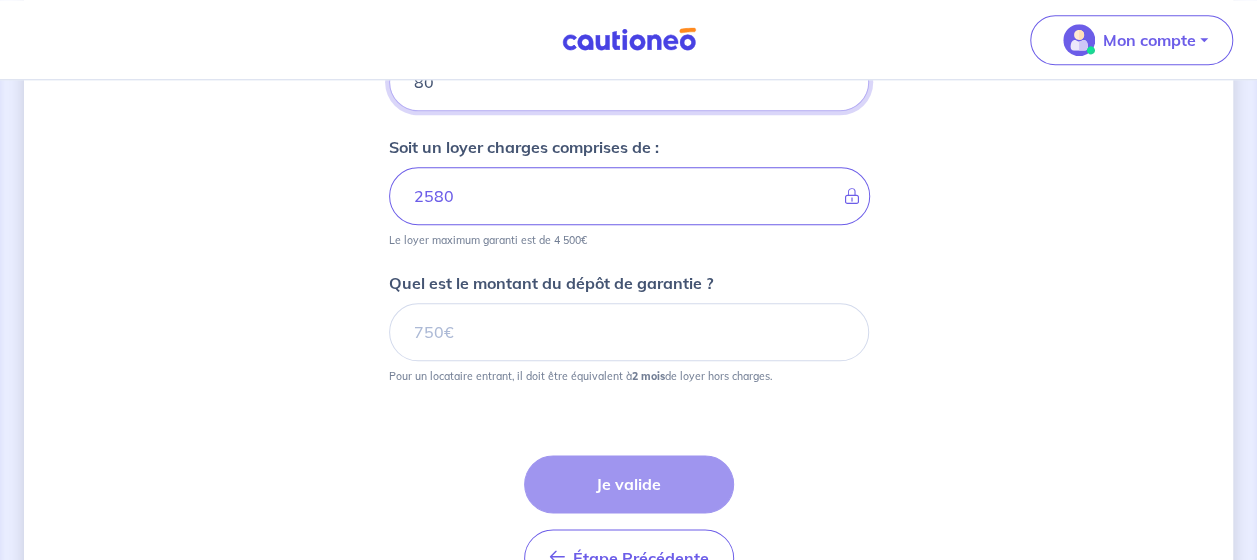 type on "80" 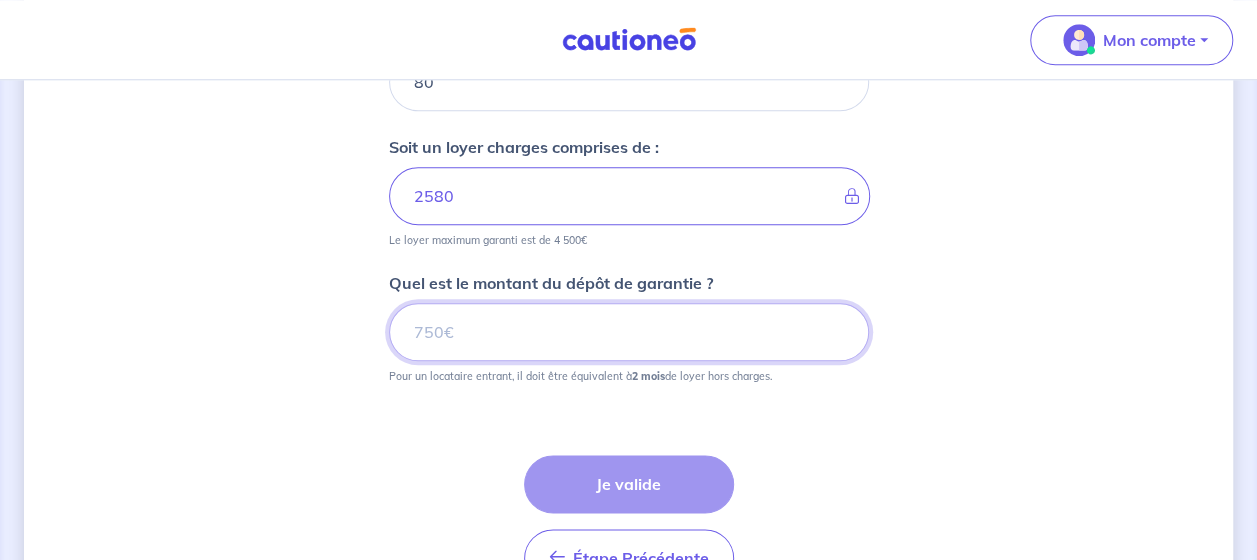 click on "Quel est le montant du dépôt de garantie ?" at bounding box center [629, 332] 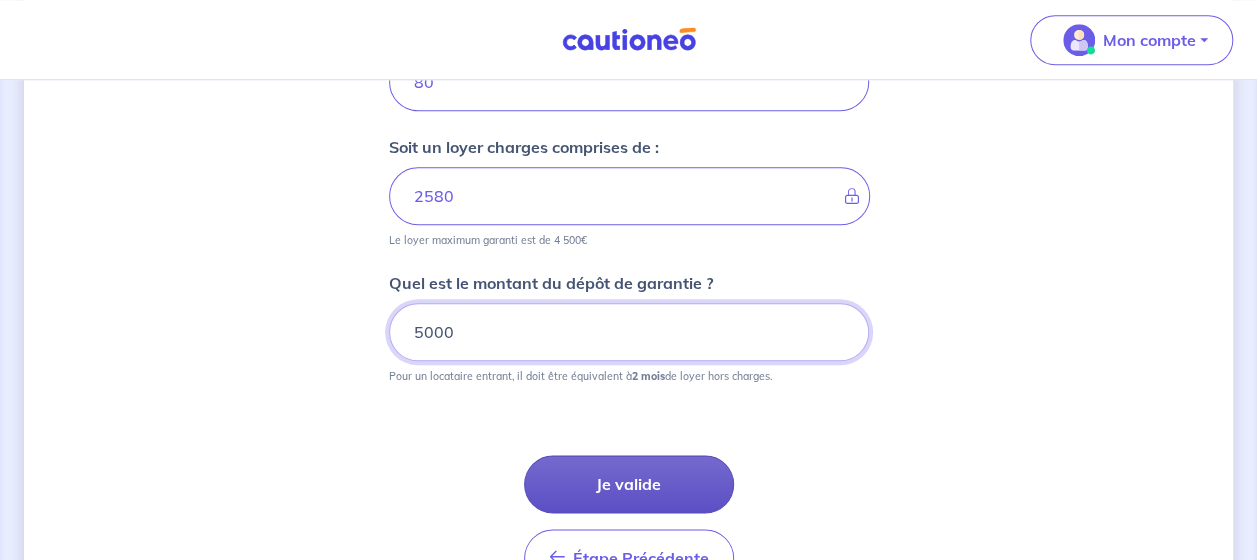 type on "5000" 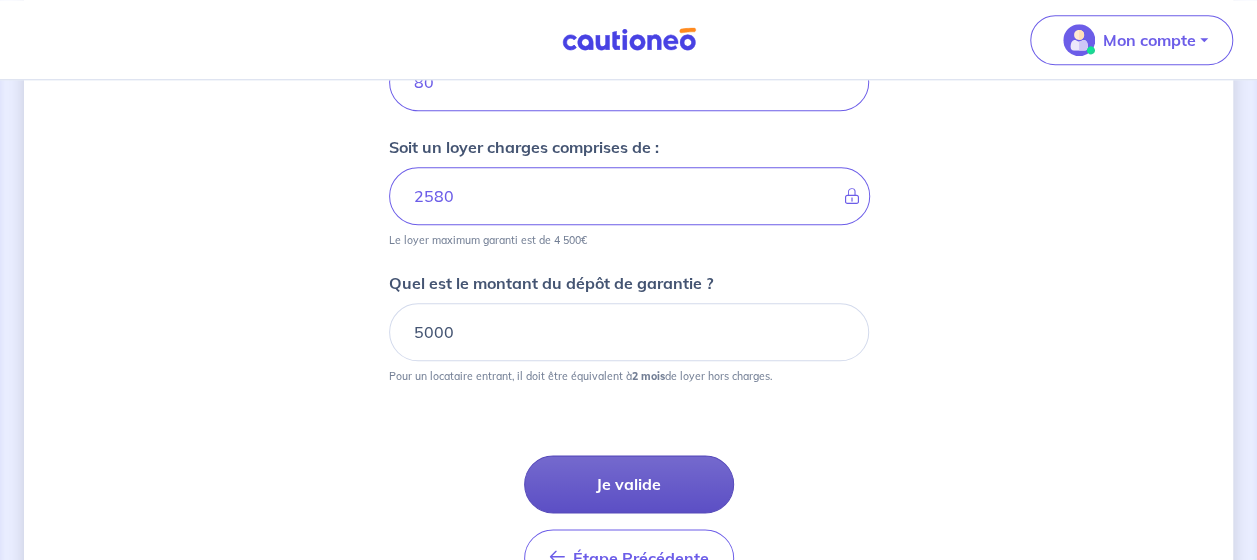 click on "Je valide" at bounding box center (629, 484) 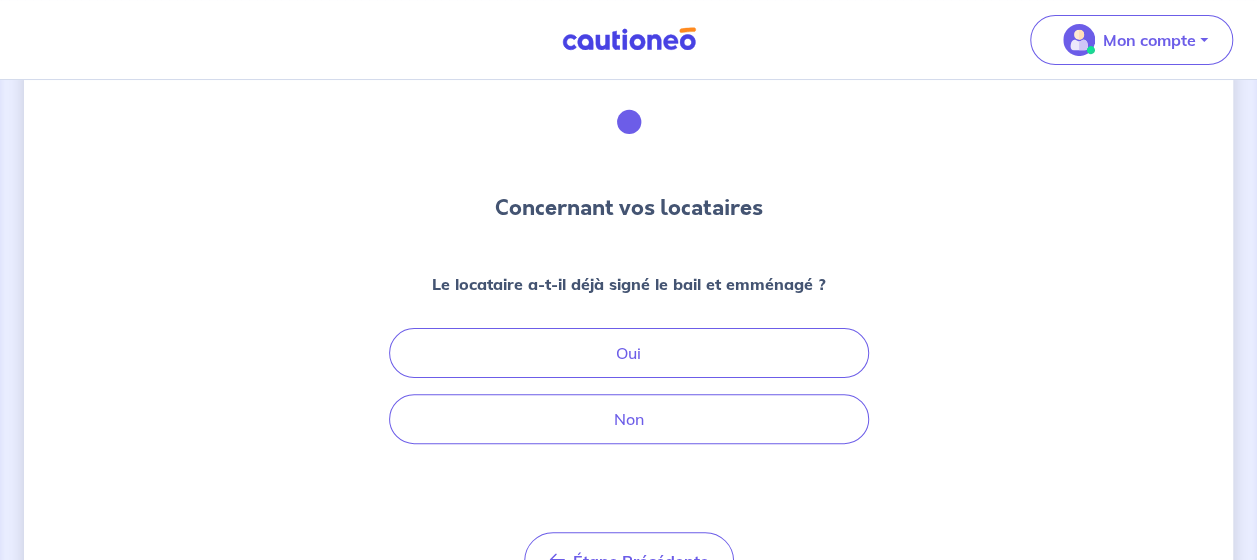 scroll, scrollTop: 0, scrollLeft: 0, axis: both 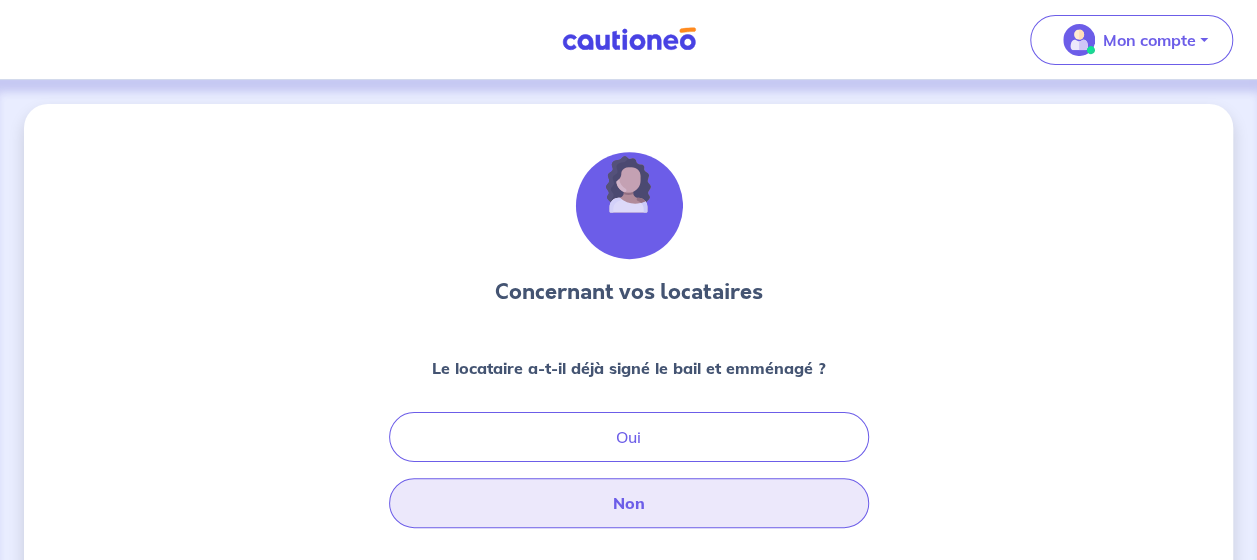 click on "Non" at bounding box center (629, 503) 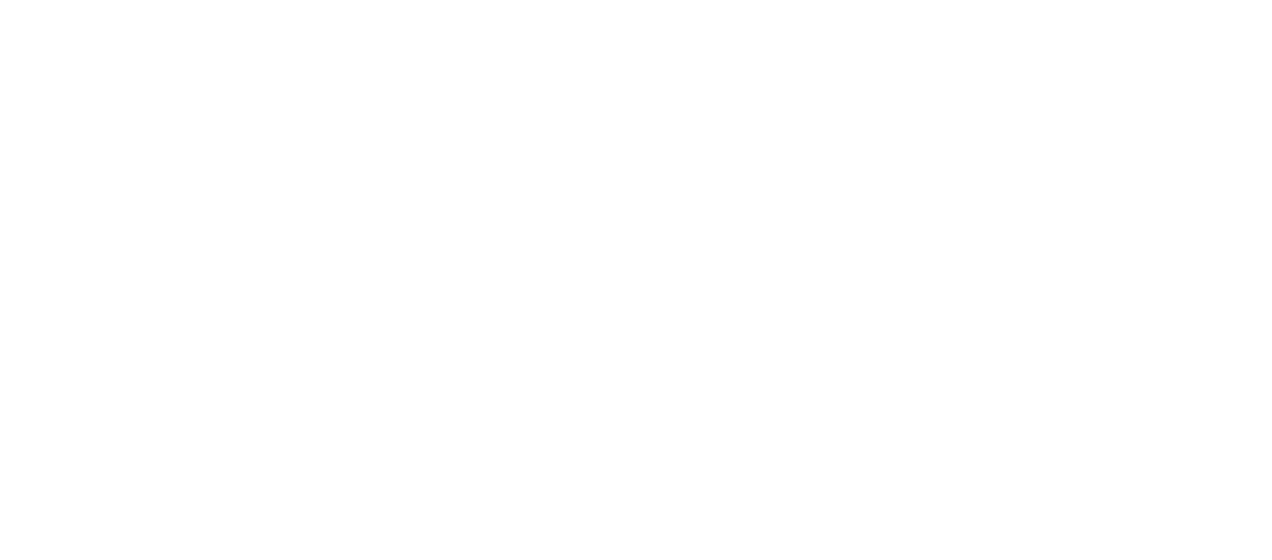 drag, startPoint x: 1264, startPoint y: 193, endPoint x: 1241, endPoint y: 303, distance: 112.37882 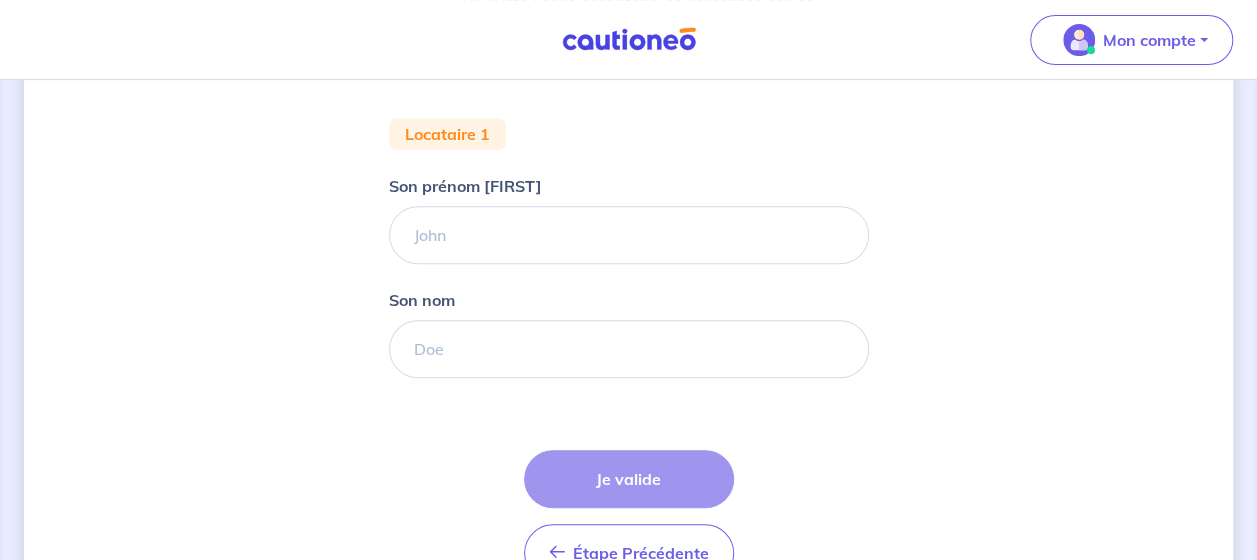 scroll, scrollTop: 369, scrollLeft: 0, axis: vertical 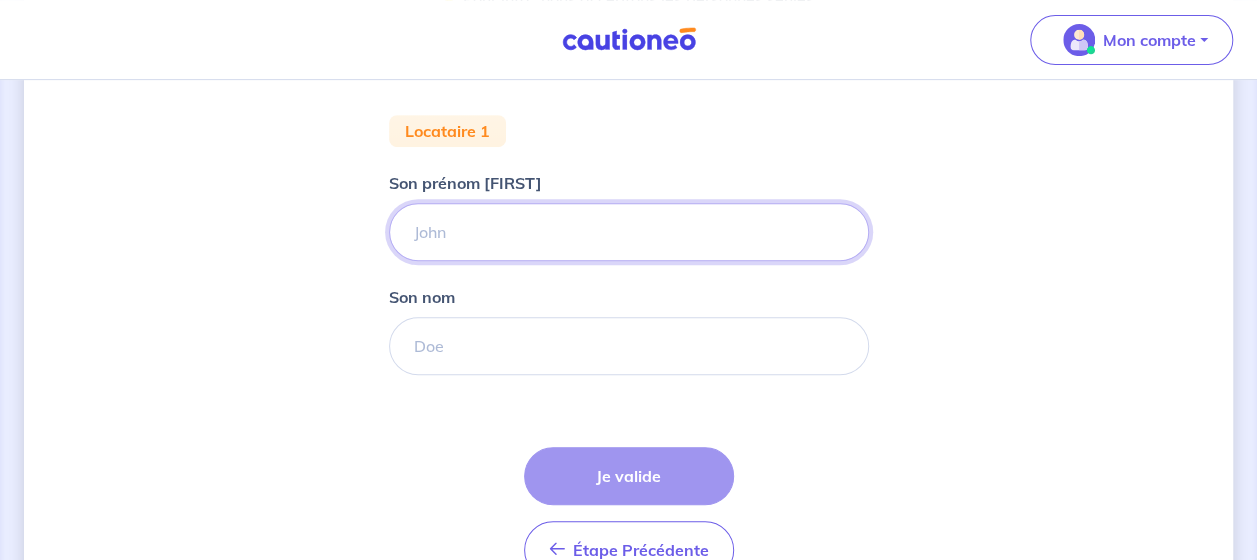 click on "Son prénom [FIRST]" at bounding box center [629, 232] 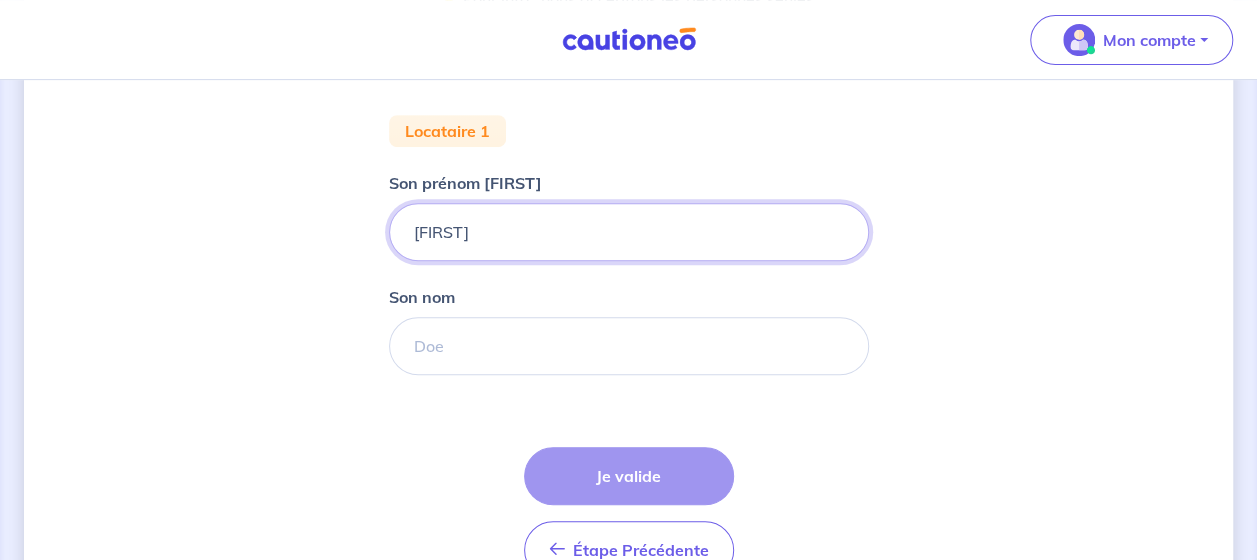 type on "[FIRST]" 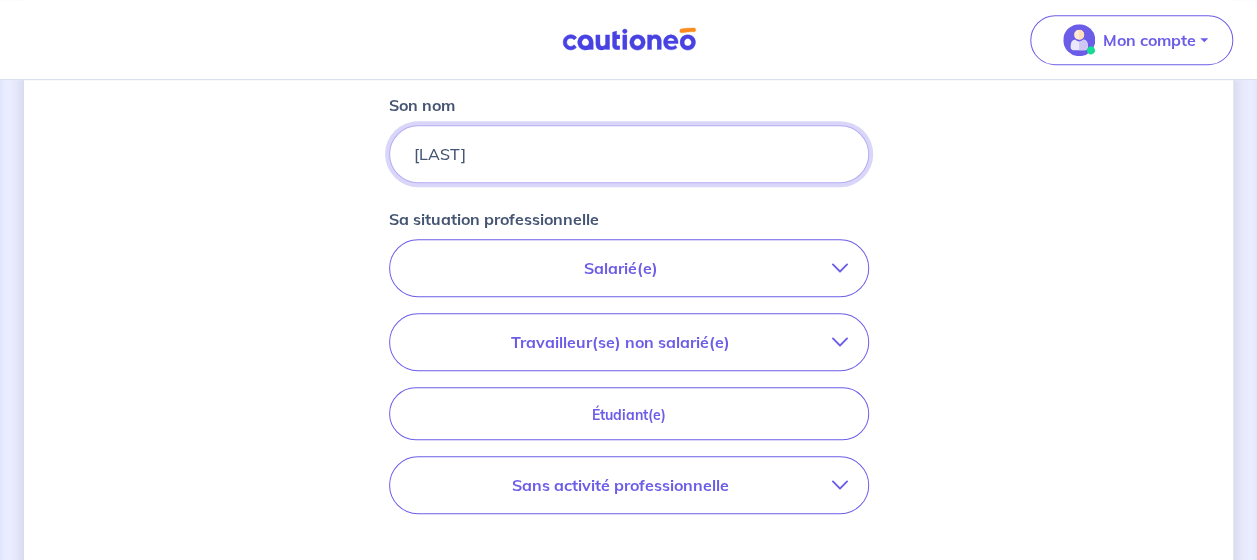 scroll, scrollTop: 563, scrollLeft: 0, axis: vertical 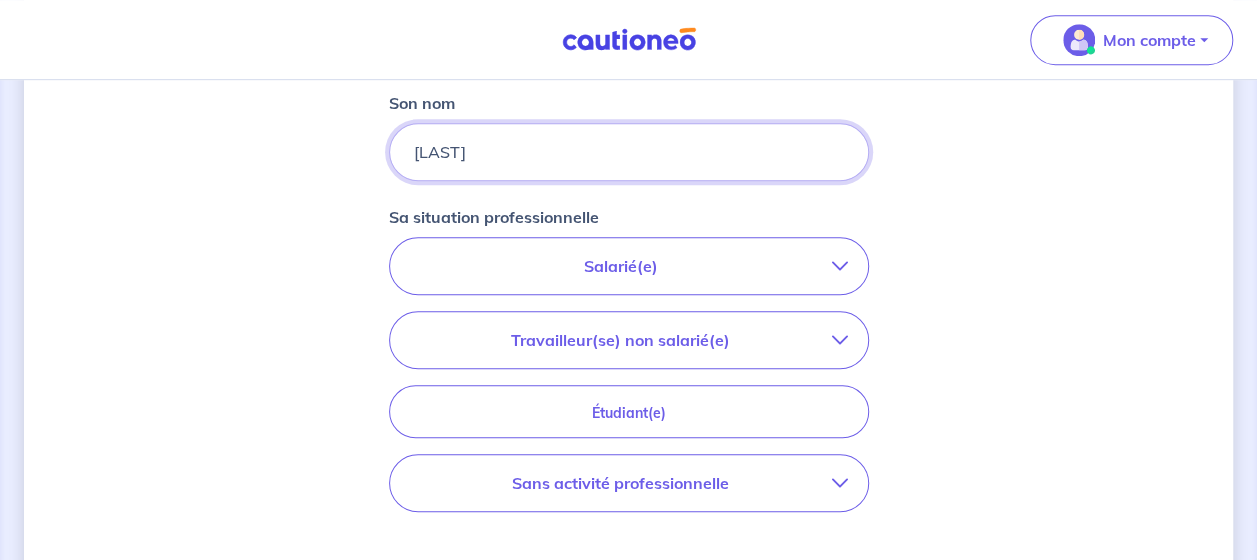 type on "[LAST]" 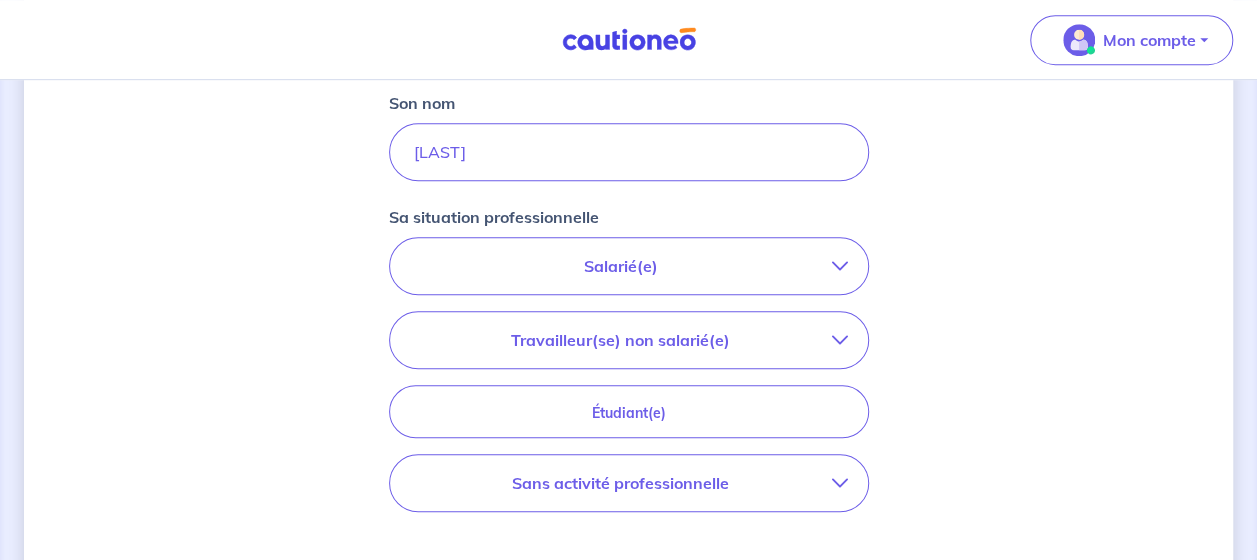 click on "Salarié(e)" at bounding box center [621, 266] 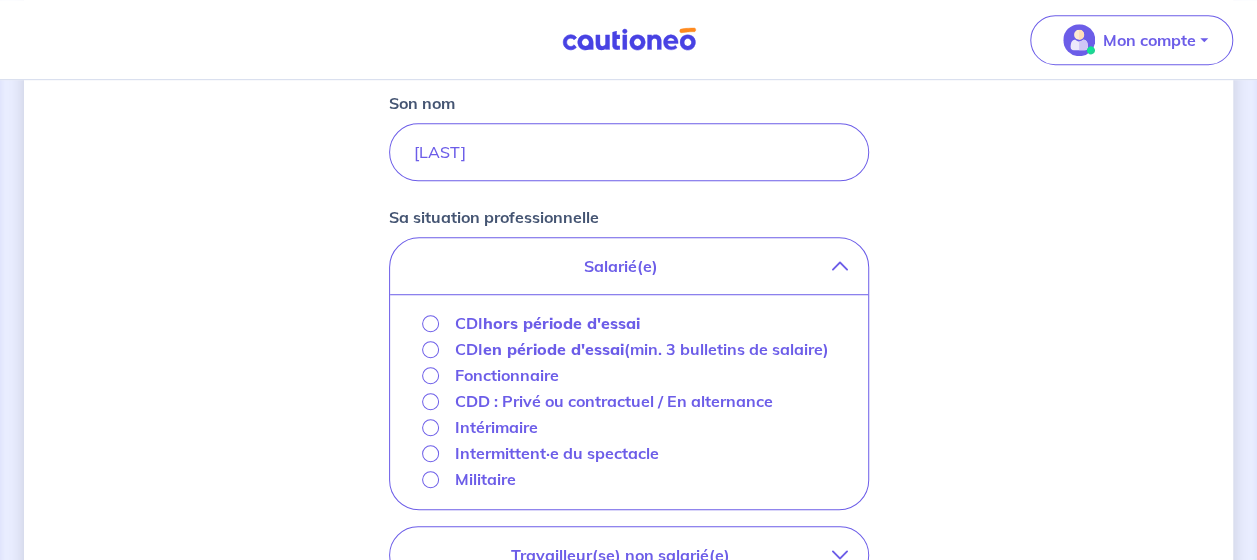 click on "hors période d'essai" at bounding box center (561, 323) 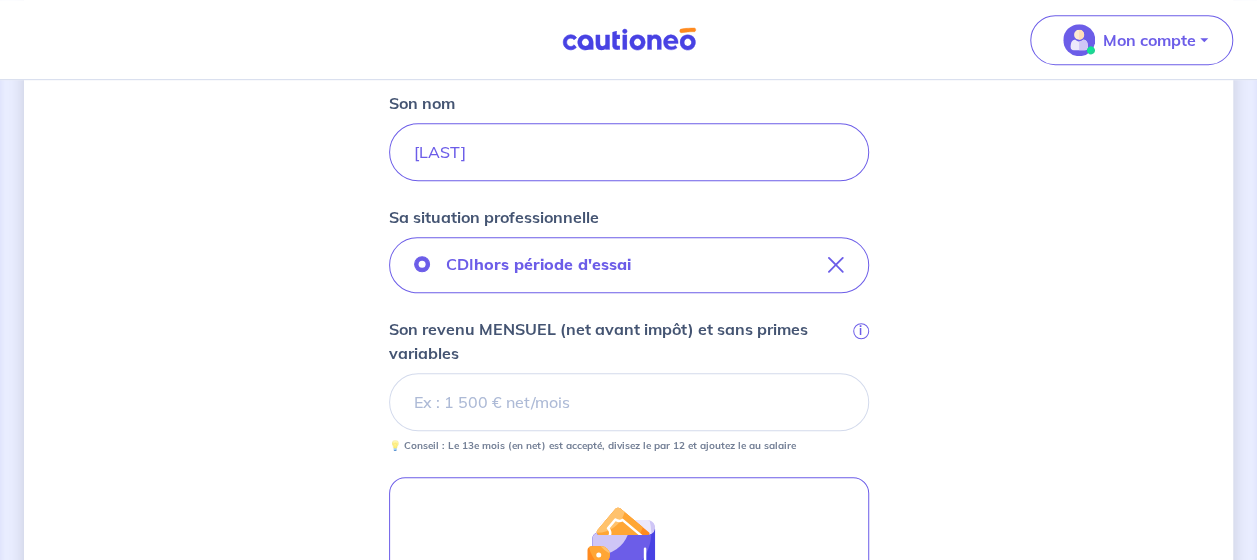 click on "Son revenu MENSUEL (net avant impôt) et sans primes variables i" at bounding box center (629, 402) 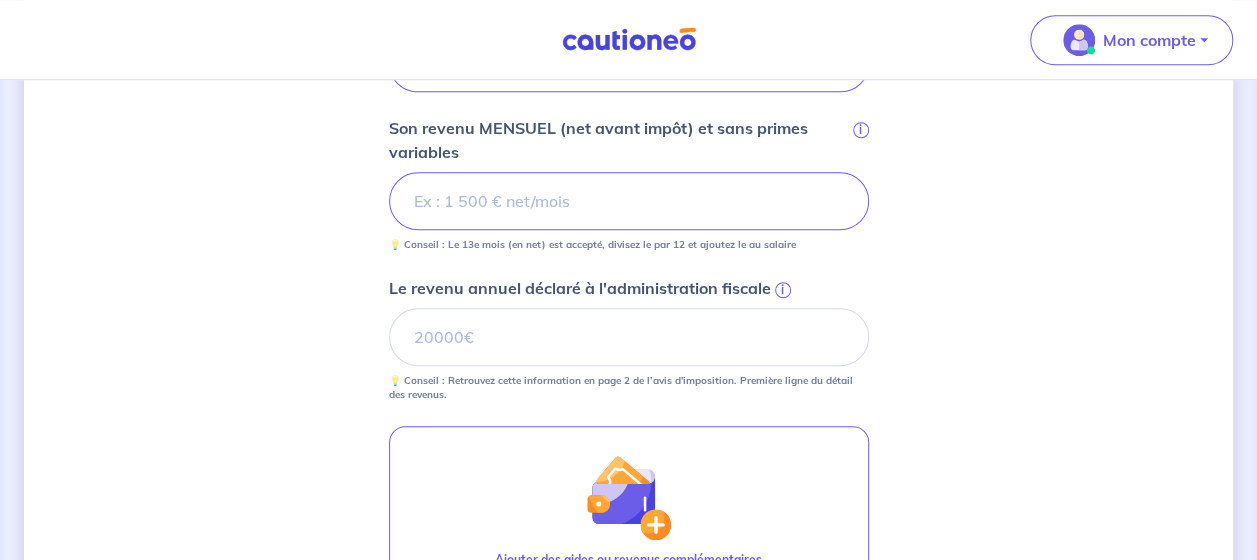 scroll, scrollTop: 826, scrollLeft: 0, axis: vertical 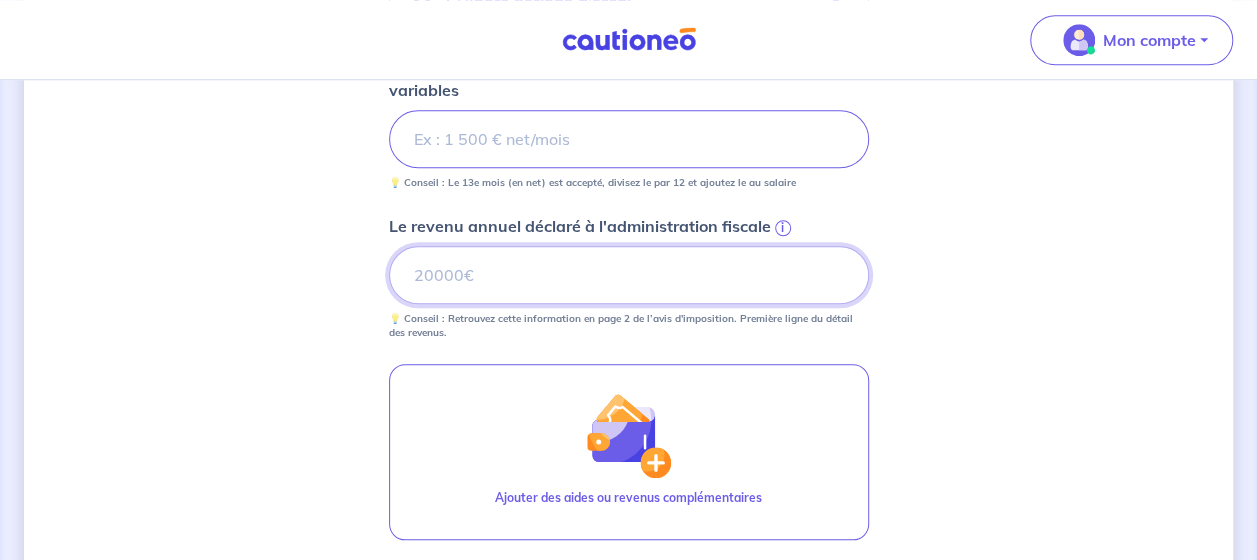 click on "Le revenu annuel déclaré à l'administration fiscale i" at bounding box center (629, 275) 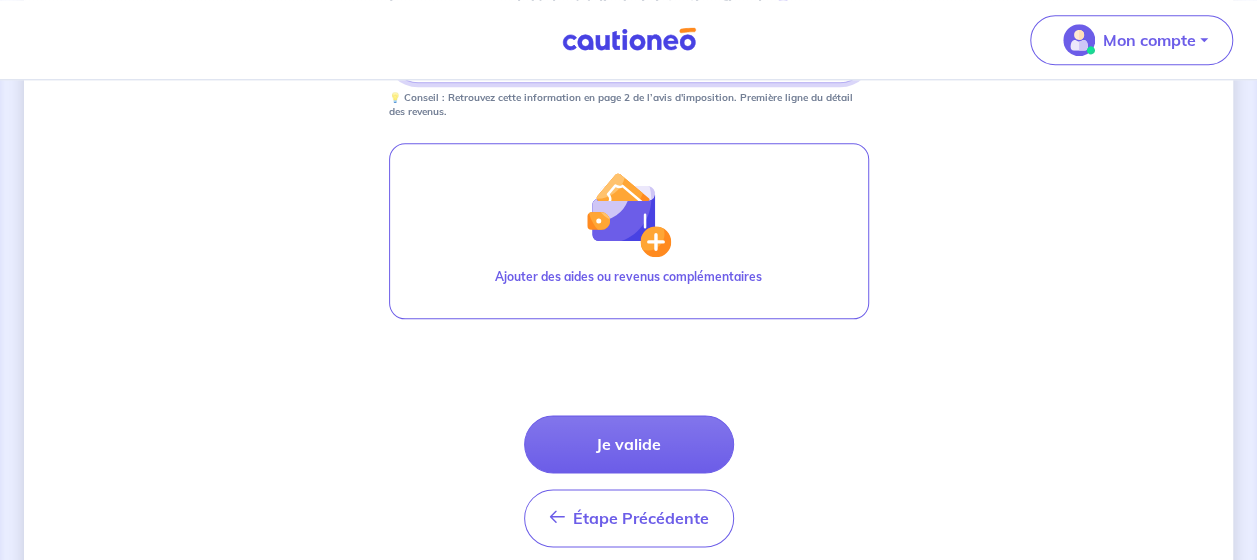 scroll, scrollTop: 1049, scrollLeft: 0, axis: vertical 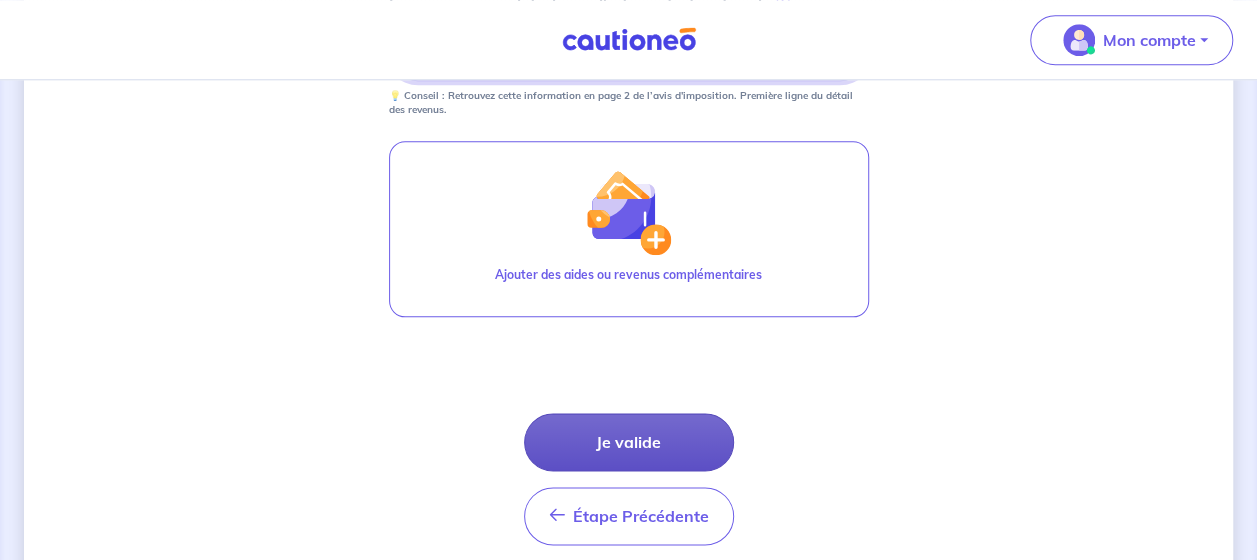 type on "[NUMBER]" 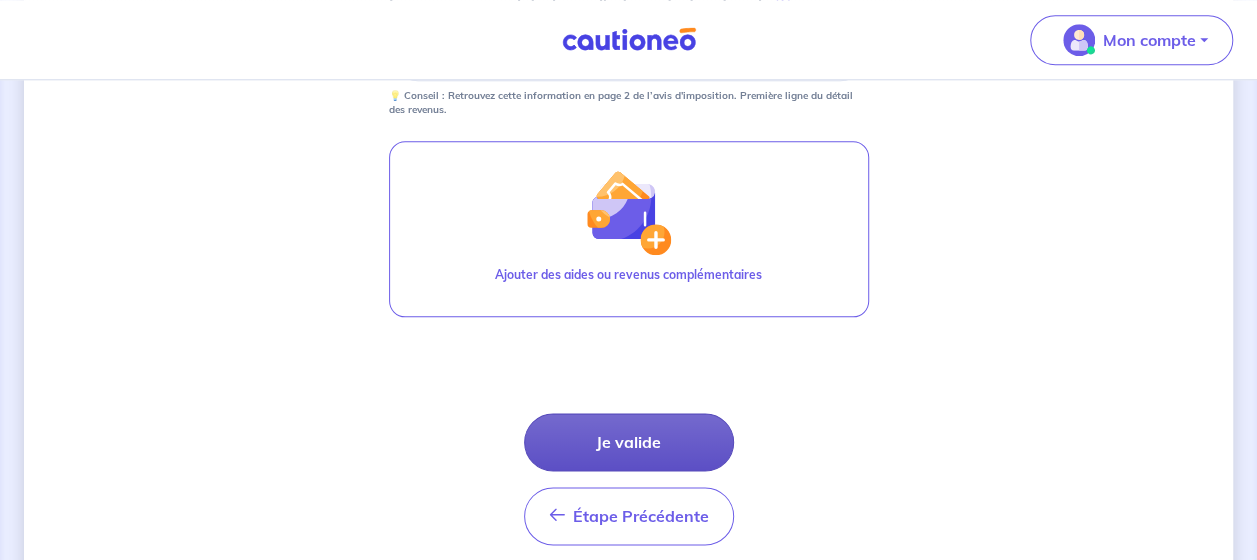 click on "Je valide" at bounding box center (629, 442) 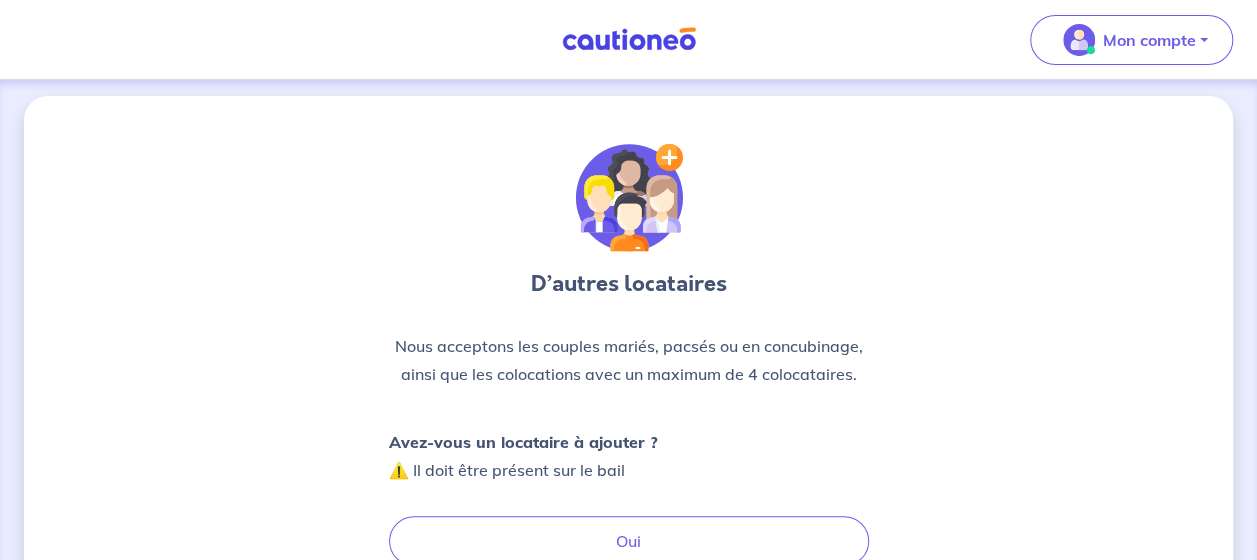 scroll, scrollTop: 0, scrollLeft: 0, axis: both 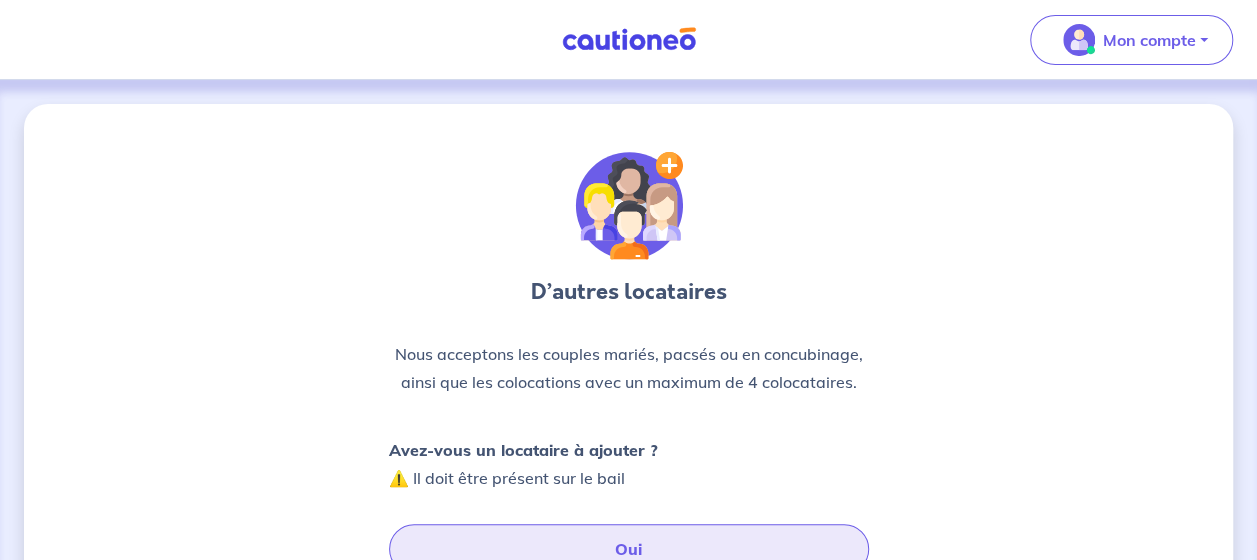 click on "Oui" at bounding box center [629, 549] 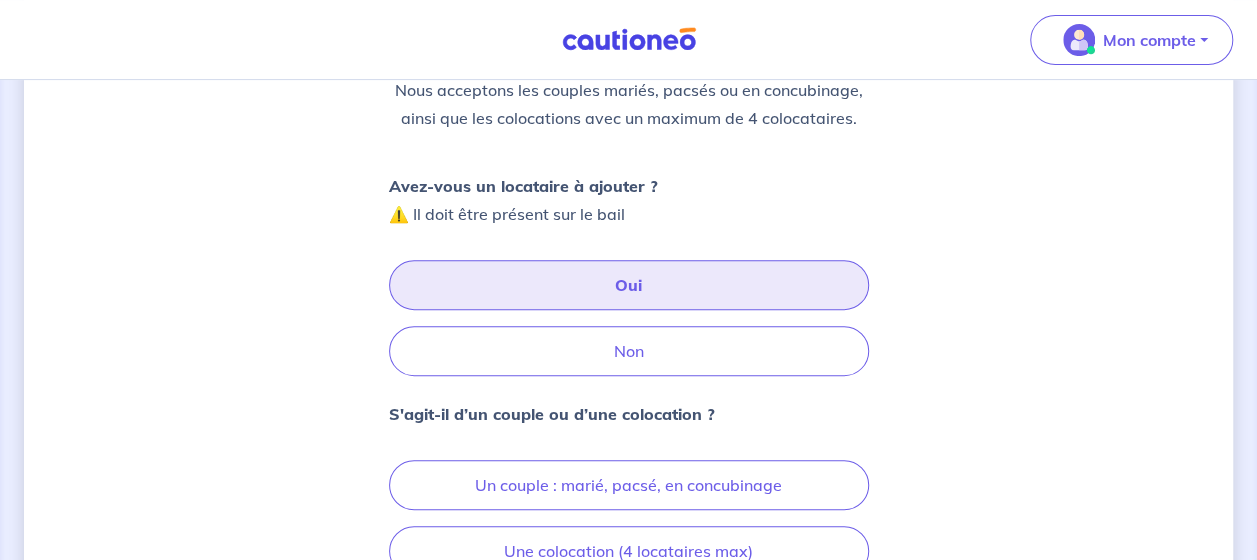 scroll, scrollTop: 266, scrollLeft: 0, axis: vertical 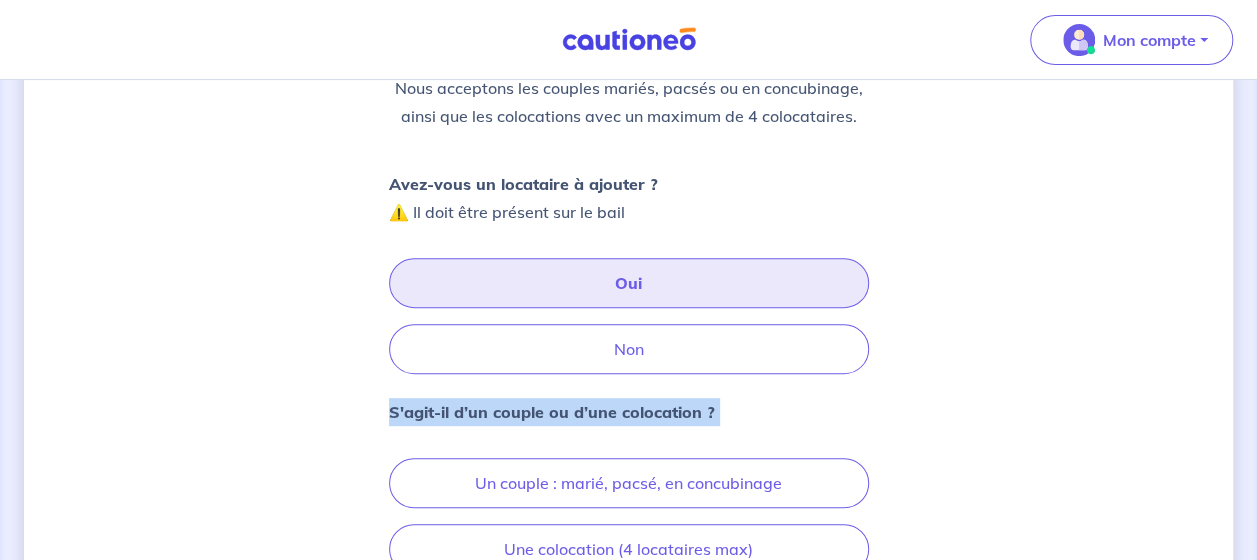 drag, startPoint x: 1227, startPoint y: 330, endPoint x: 1199, endPoint y: 398, distance: 73.53911 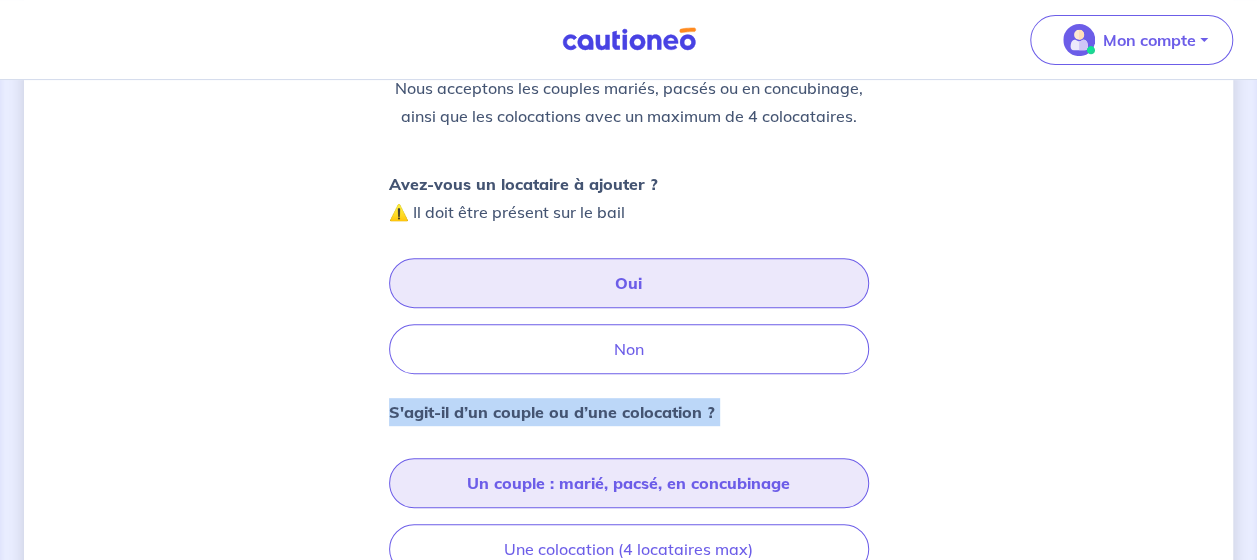 click on "Un couple : marié, pacsé, en concubinage" at bounding box center (629, 483) 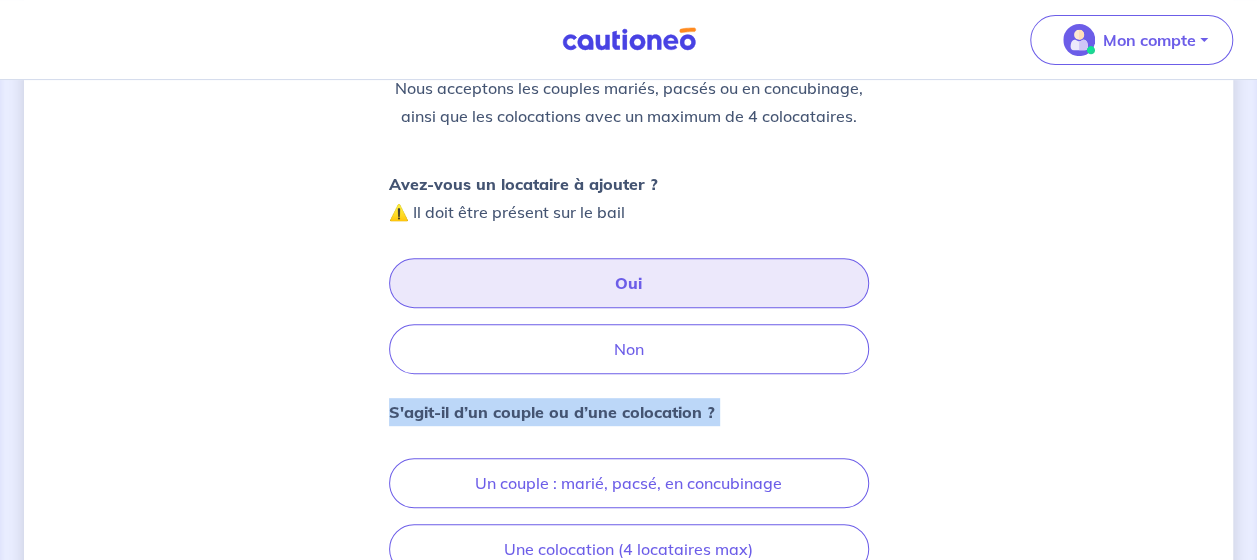 scroll, scrollTop: 486, scrollLeft: 0, axis: vertical 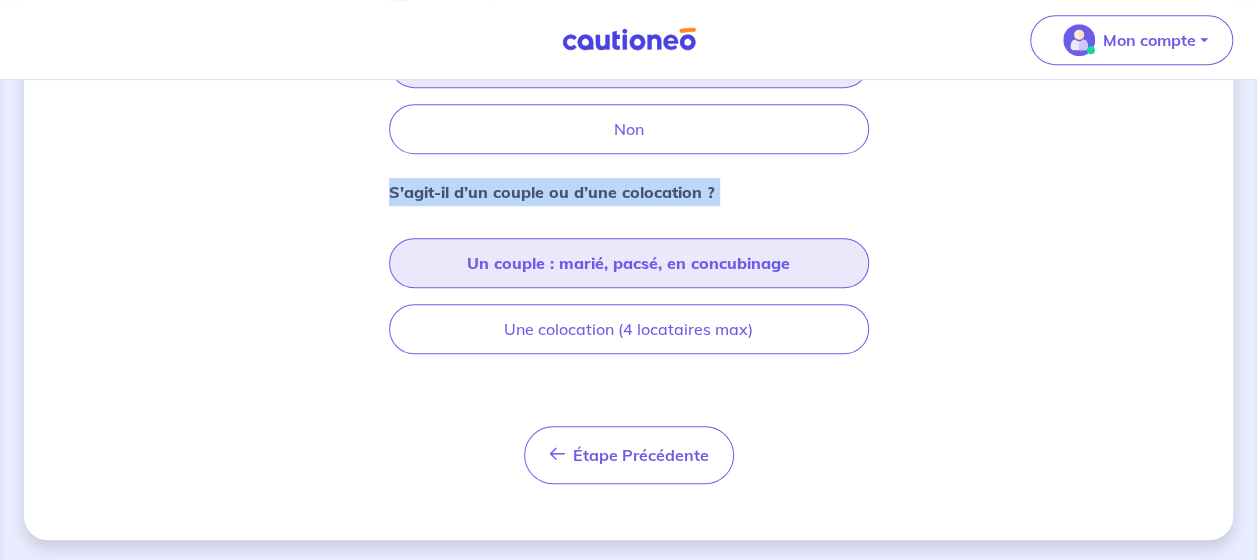 click on "Un couple : marié, pacsé, en concubinage" at bounding box center (629, 263) 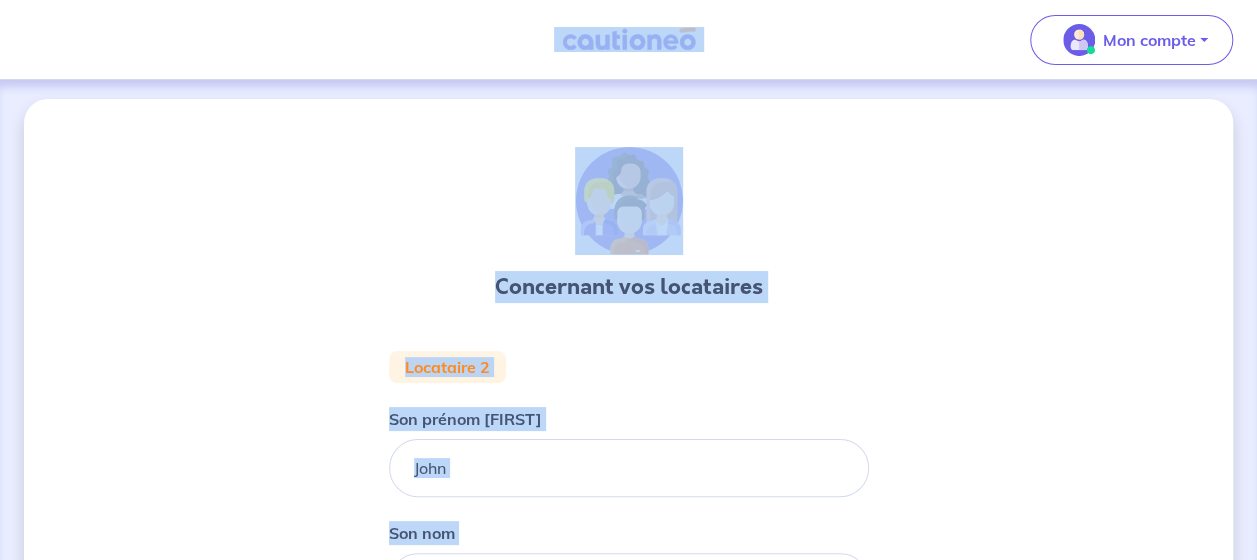 scroll, scrollTop: 0, scrollLeft: 0, axis: both 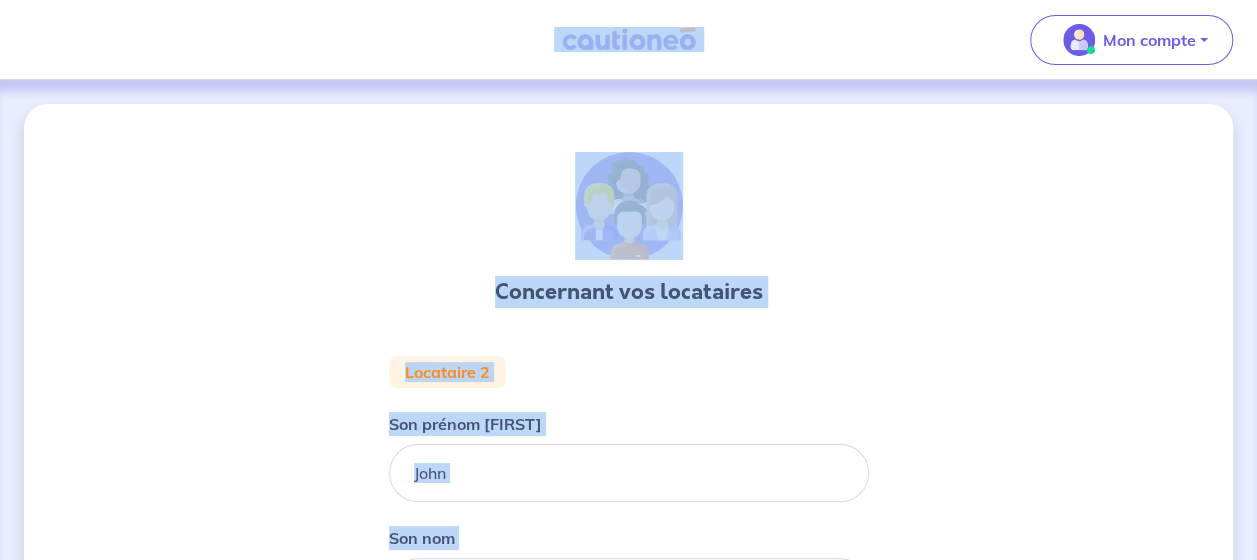click on "Concernant vos locataires Locataire 2 Son prénom Son nom Étape Précédente Précédent Je valide Je valide" at bounding box center [628, 498] 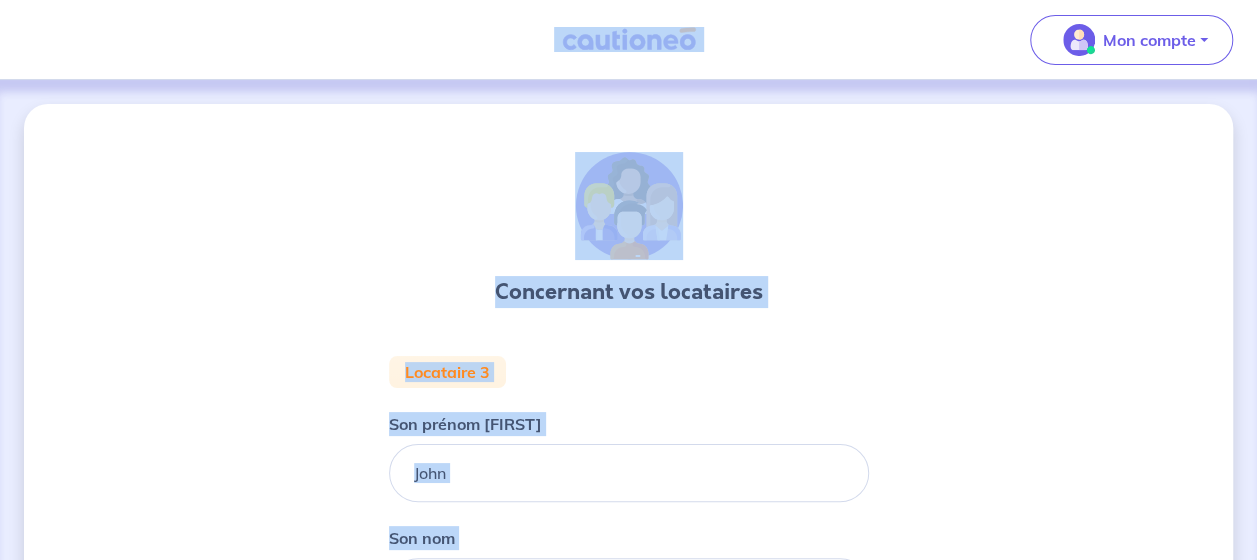 click on "Concernant vos locataires Locataire 3 Son prénom Son nom Étape Précédente Précédent Je valide Je valide" at bounding box center (628, 498) 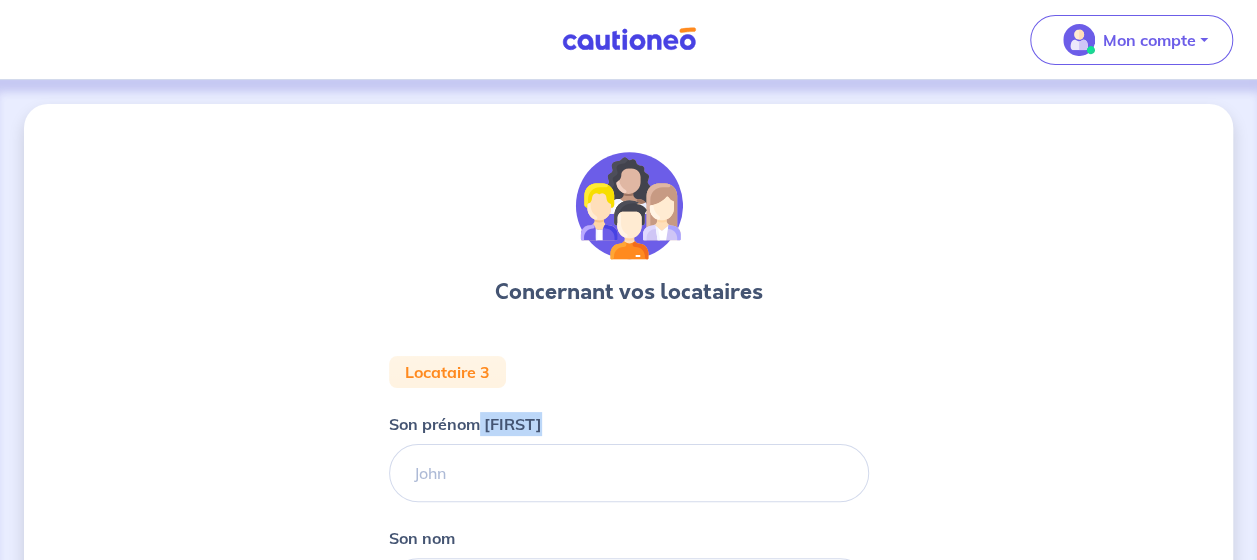 drag, startPoint x: 1256, startPoint y: 194, endPoint x: 1213, endPoint y: 342, distance: 154.12009 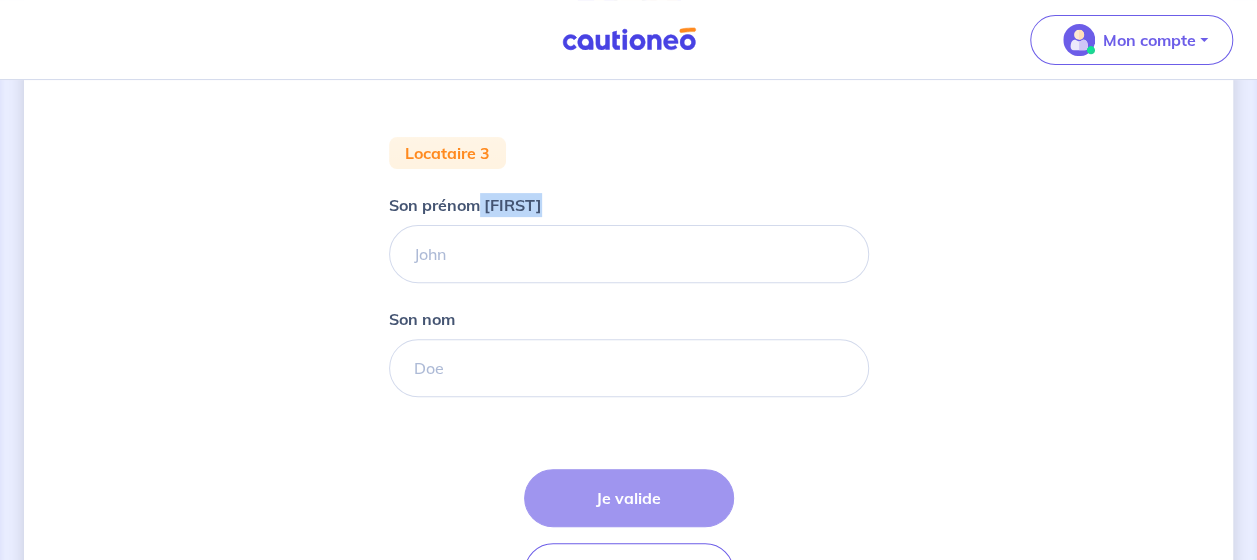 scroll, scrollTop: 271, scrollLeft: 0, axis: vertical 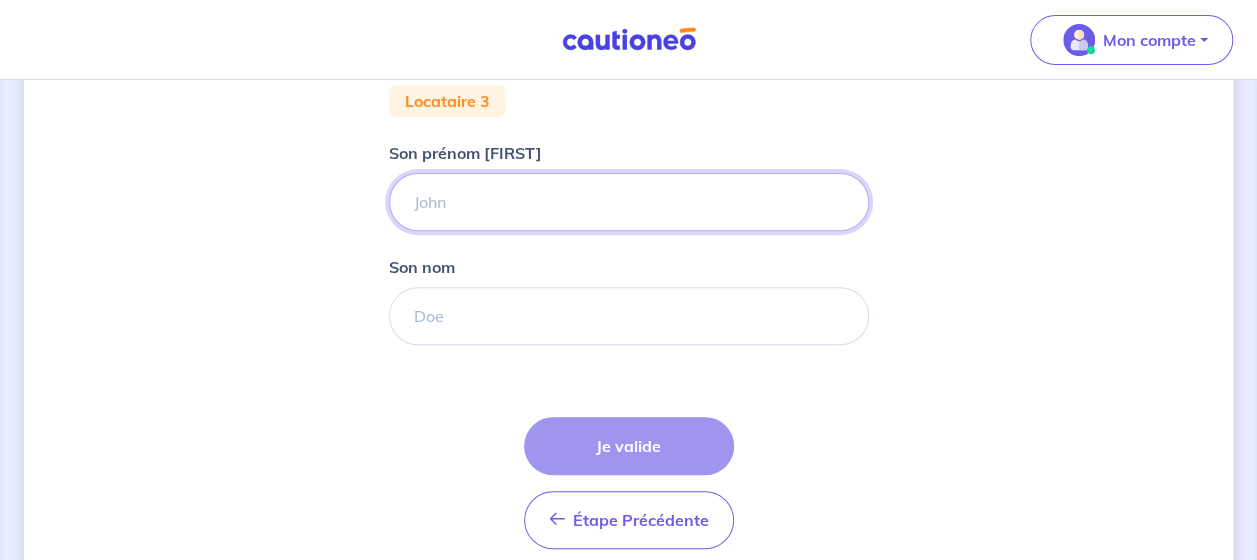 click on "Son prénom [FIRST]" at bounding box center [629, 202] 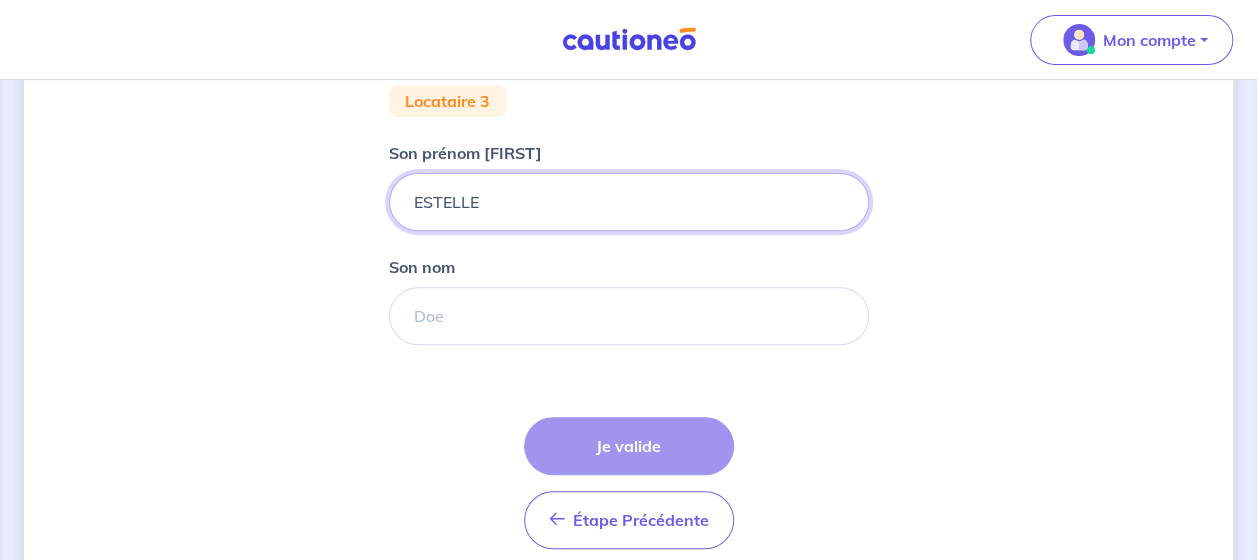 type on "ESTELLE" 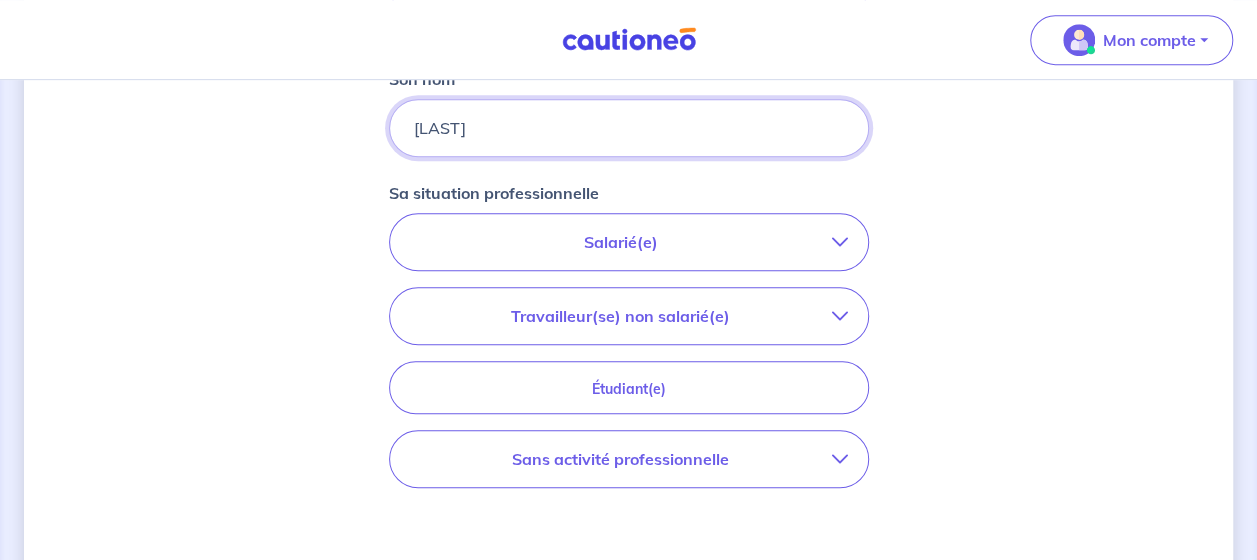 scroll, scrollTop: 477, scrollLeft: 0, axis: vertical 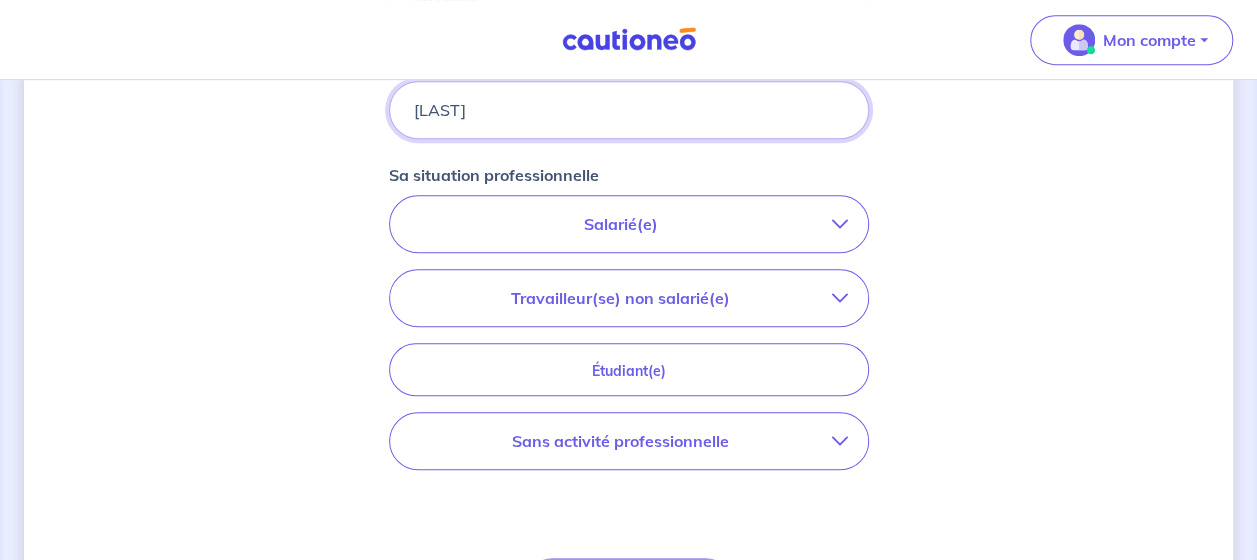 type on "[LAST]" 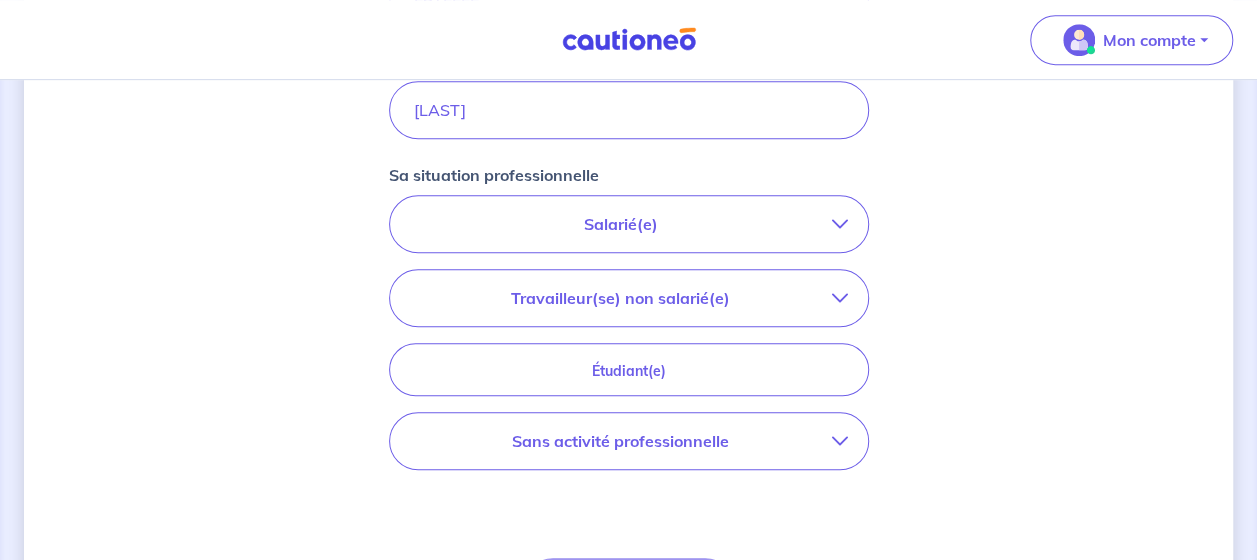 click at bounding box center [840, 224] 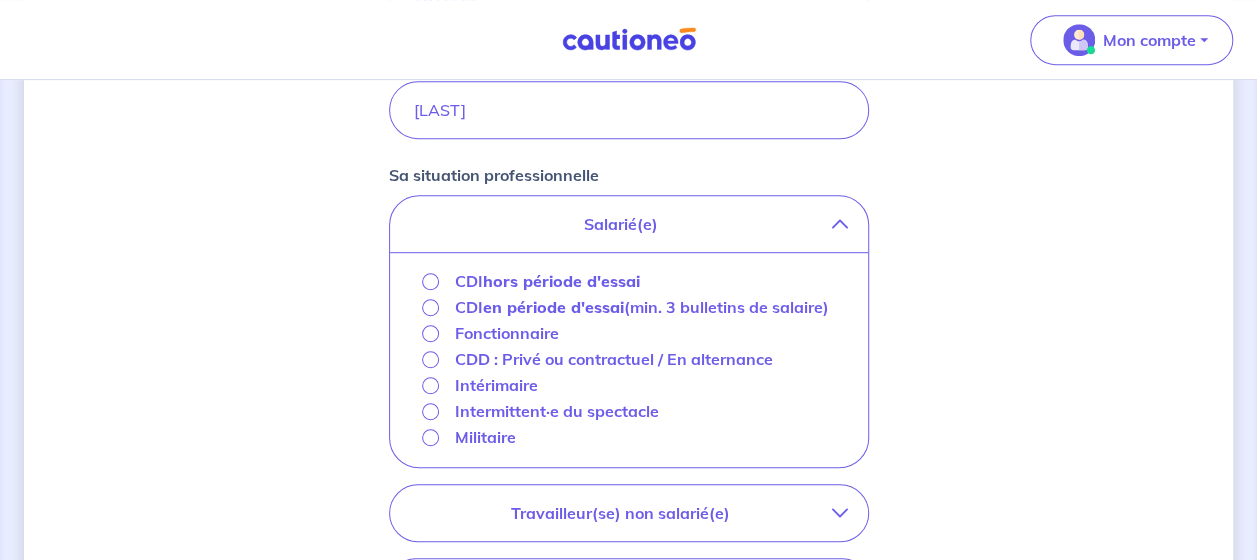 click on "hors période d'essai" at bounding box center [561, 281] 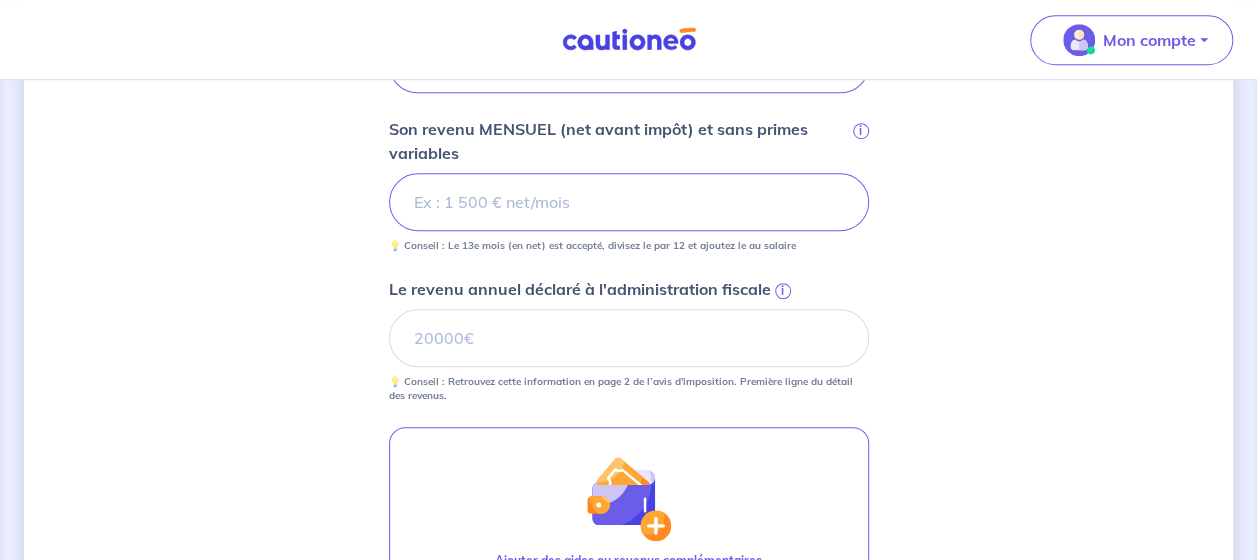 scroll, scrollTop: 674, scrollLeft: 0, axis: vertical 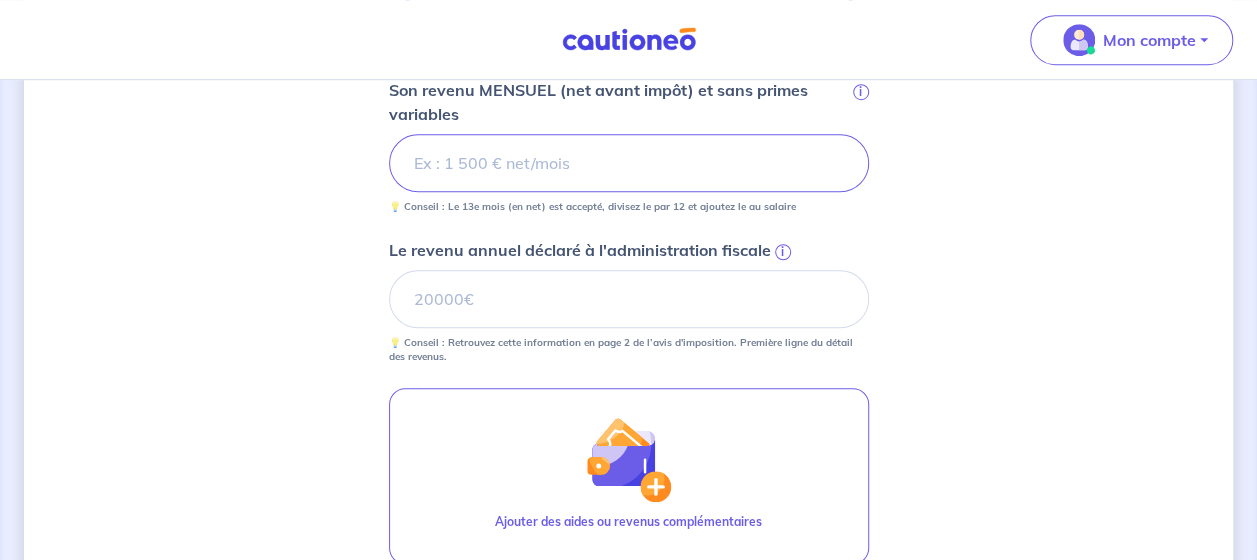 click on "Concernant vos locataires Locataire 3 Son prénom [FIRST] Son nom [LAST] Sa situation professionnelle CDI  hors période d'essai Son revenu MENSUEL (net avant impôt) et sans primes variables i [NUMBER] 💡 Conseil : Le 13e mois (en net) est accepté, divisez le par 12 et ajoutez le au salaire Le revenu annuel déclaré à l'administration fiscale i 💡 Conseil : Retrouvez cette information en page 2 de l’avis d'imposition. Première ligne du détail des revenus. Ajouter des aides ou revenus complémentaires Étape Précédente Précédent Je valide Je valide" at bounding box center [628, 147] 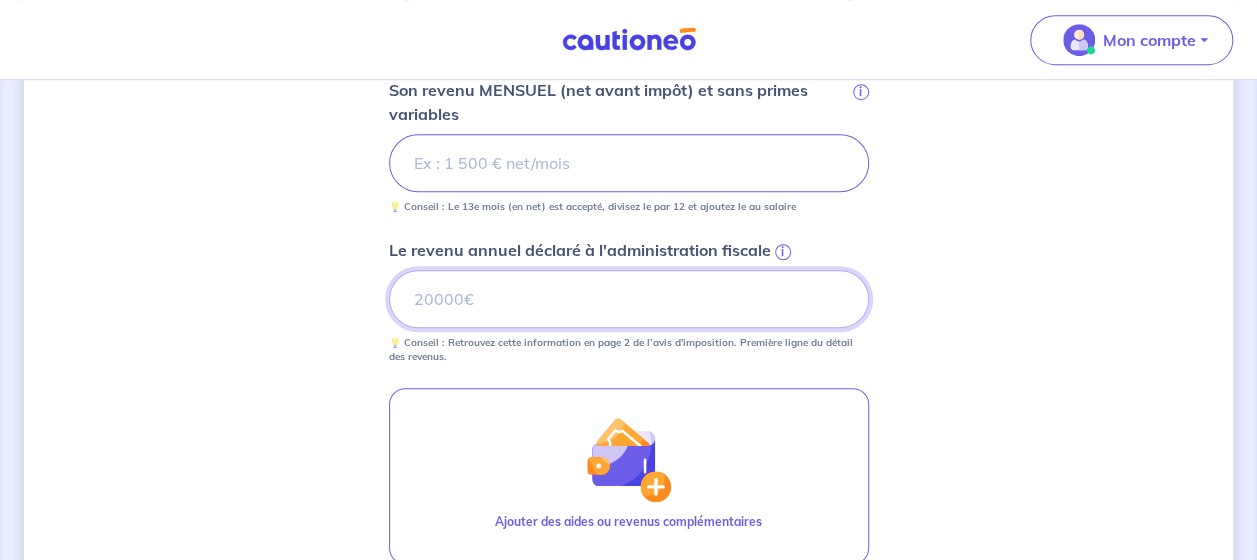 click on "Le revenu annuel déclaré à l'administration fiscale i" at bounding box center [629, 299] 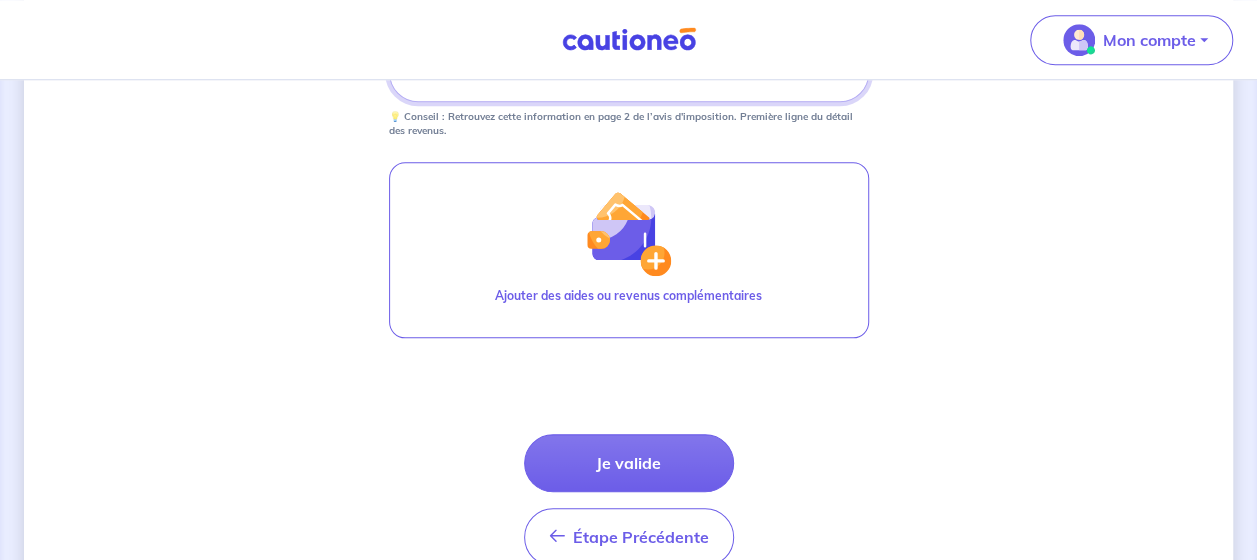 scroll, scrollTop: 902, scrollLeft: 0, axis: vertical 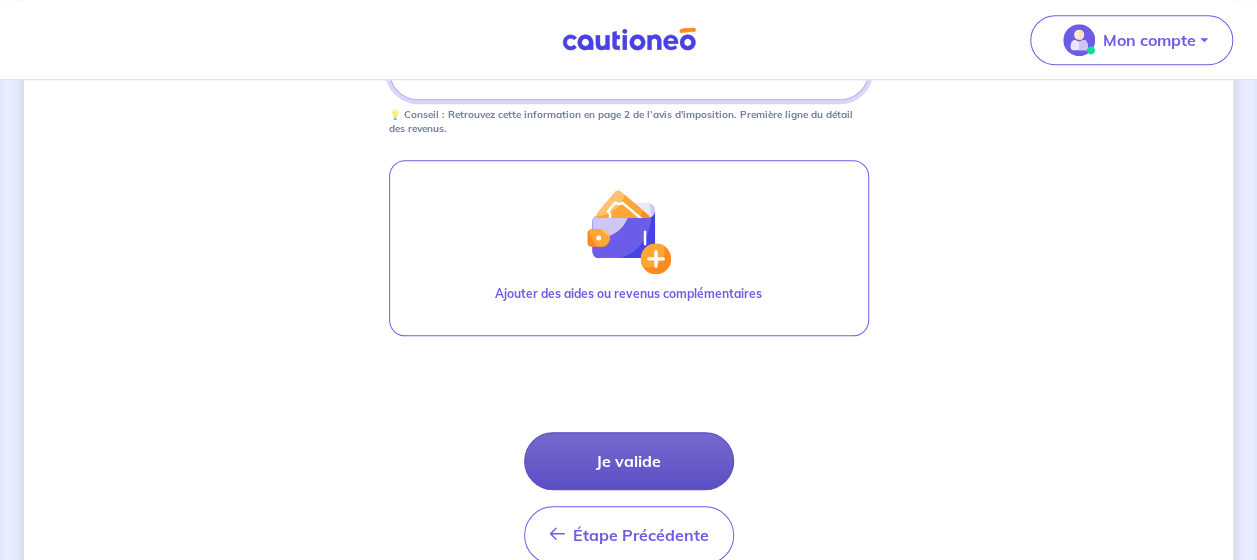 type on "22879" 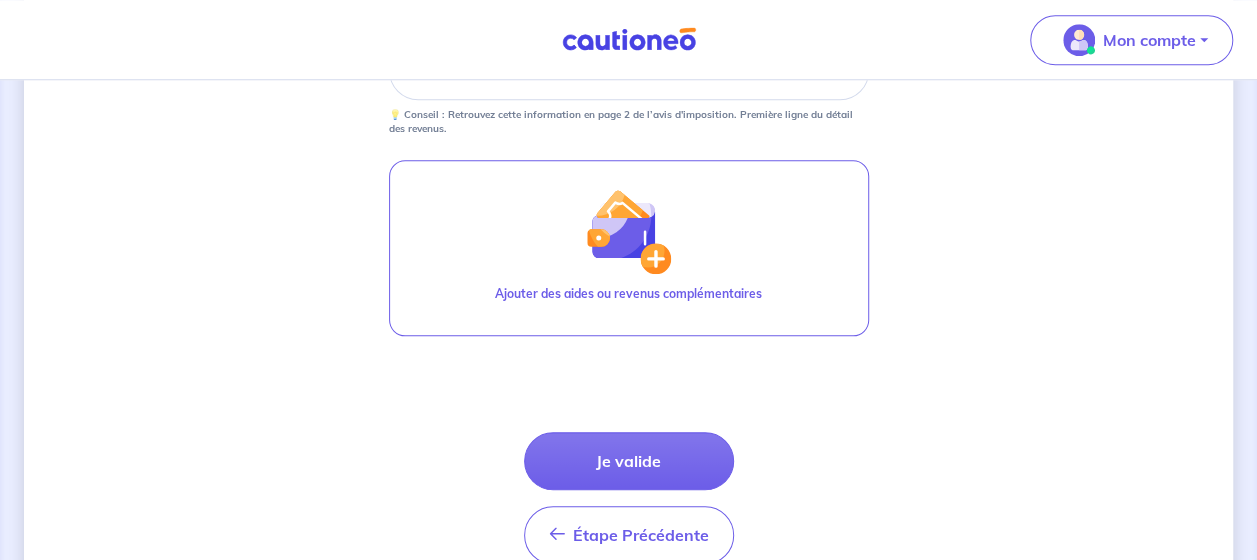 click on "Je valide" at bounding box center (629, 461) 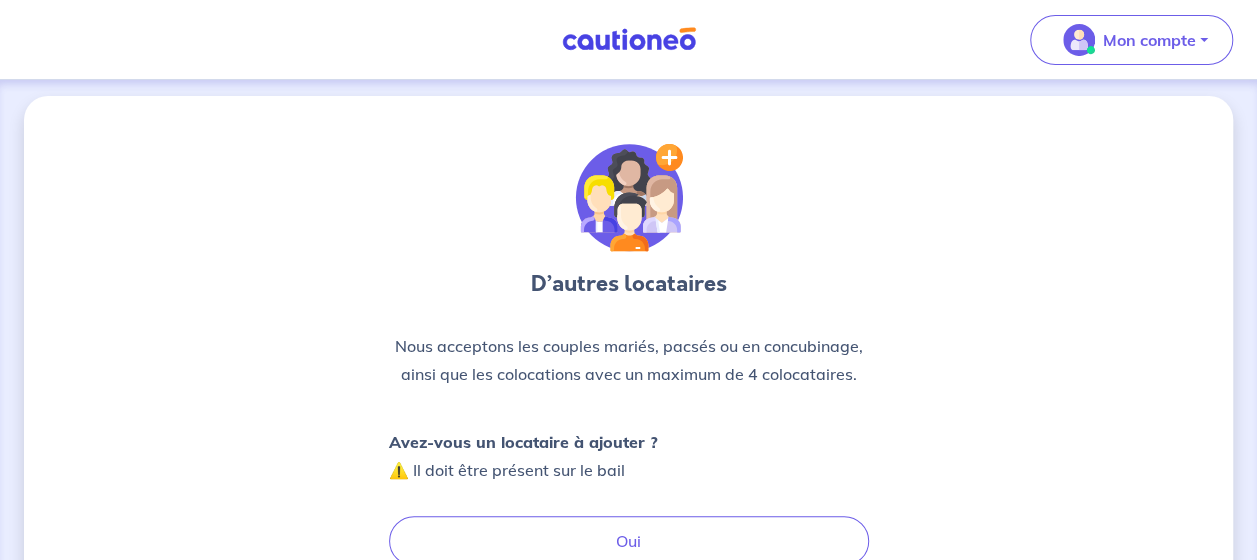 scroll, scrollTop: 0, scrollLeft: 0, axis: both 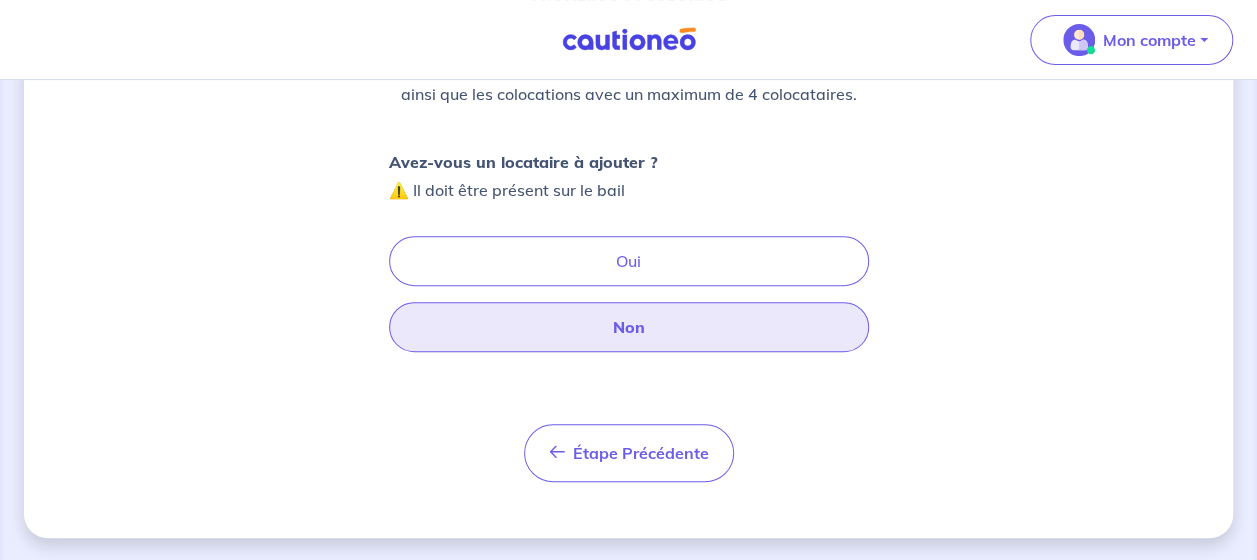 click on "Non" at bounding box center (629, 327) 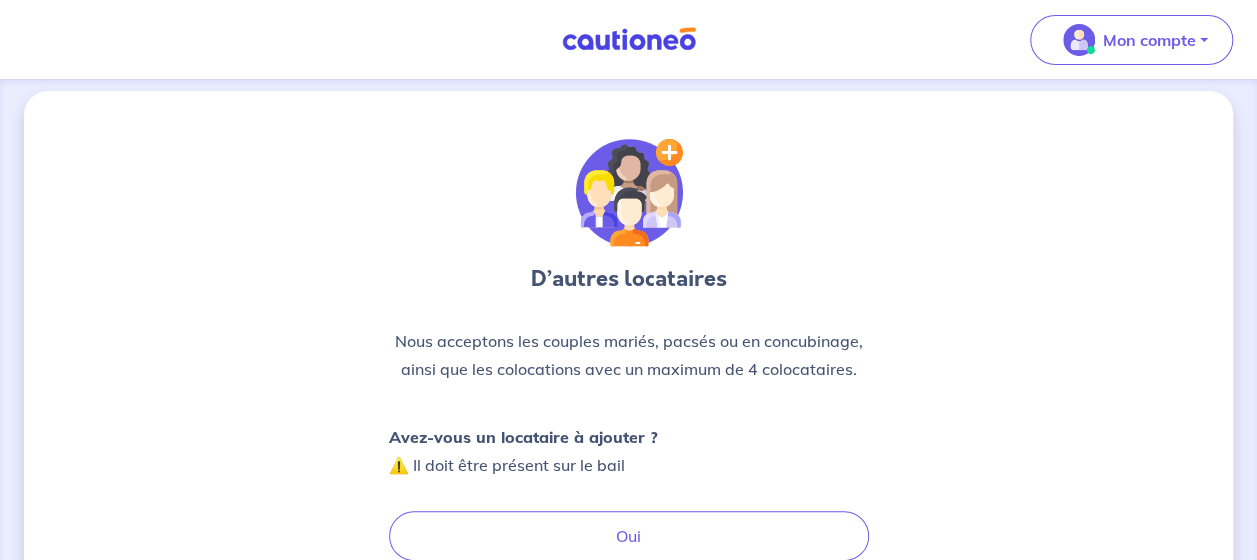 scroll, scrollTop: 14, scrollLeft: 0, axis: vertical 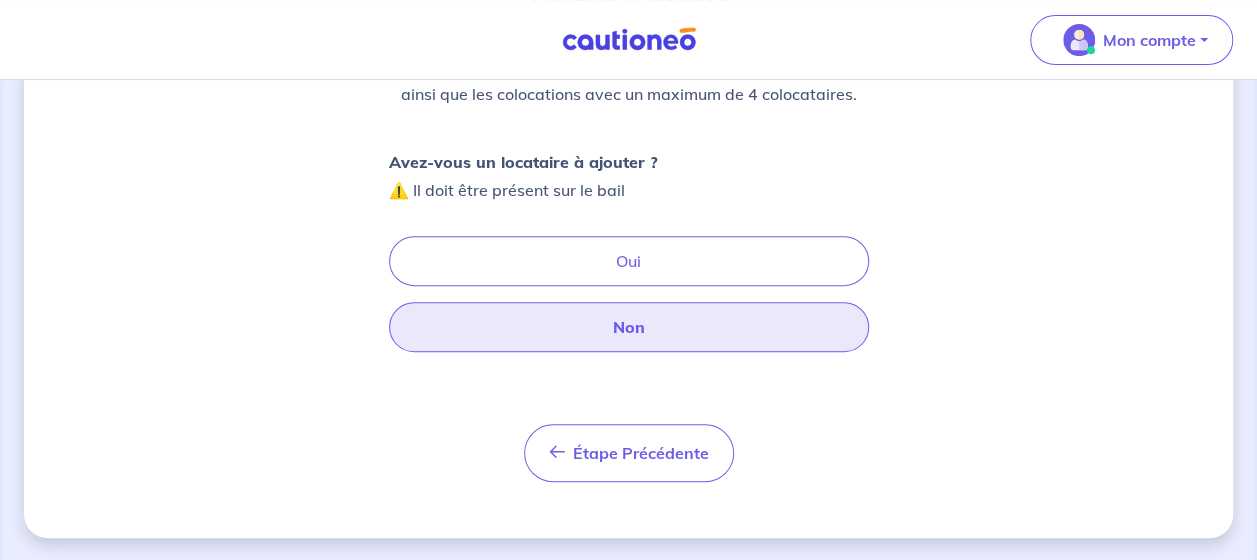click on "Non" at bounding box center [629, 327] 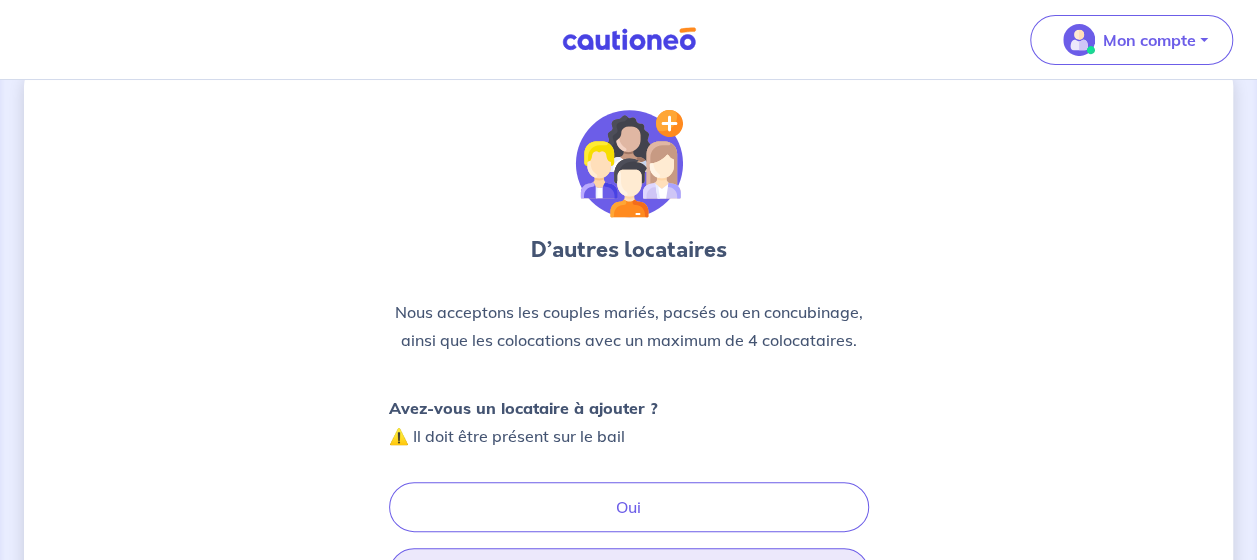 scroll, scrollTop: 106, scrollLeft: 0, axis: vertical 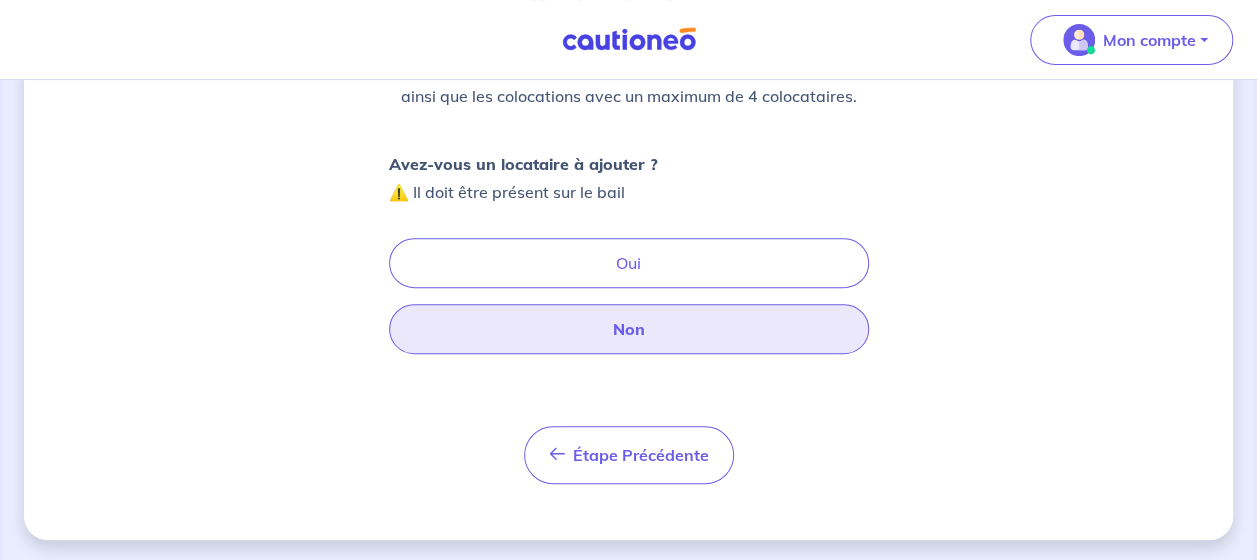 click on "Non" at bounding box center [629, 329] 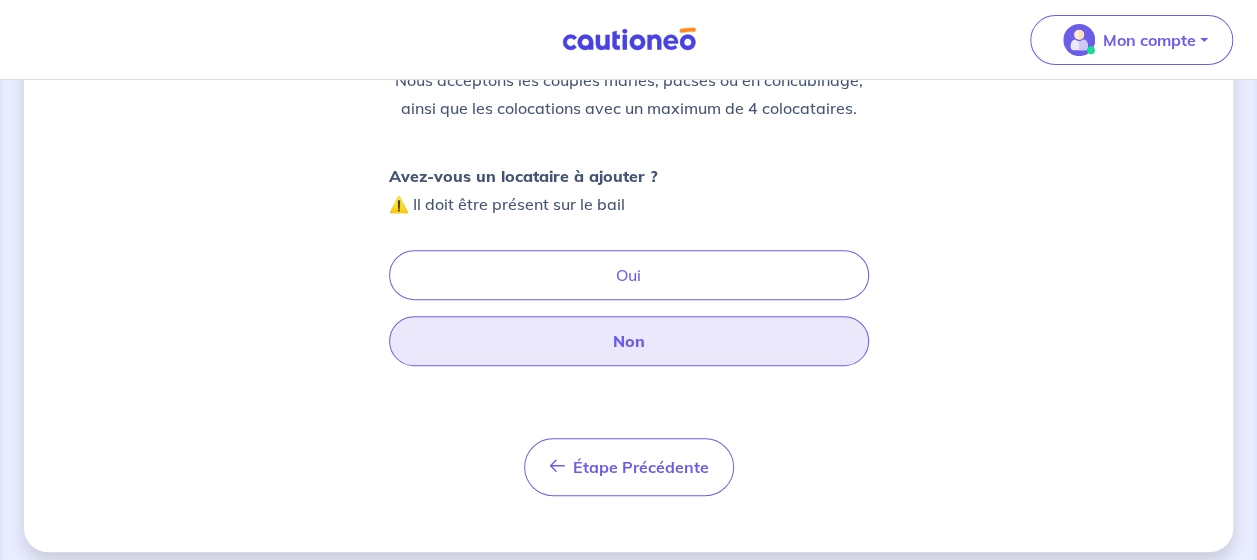 scroll, scrollTop: 288, scrollLeft: 0, axis: vertical 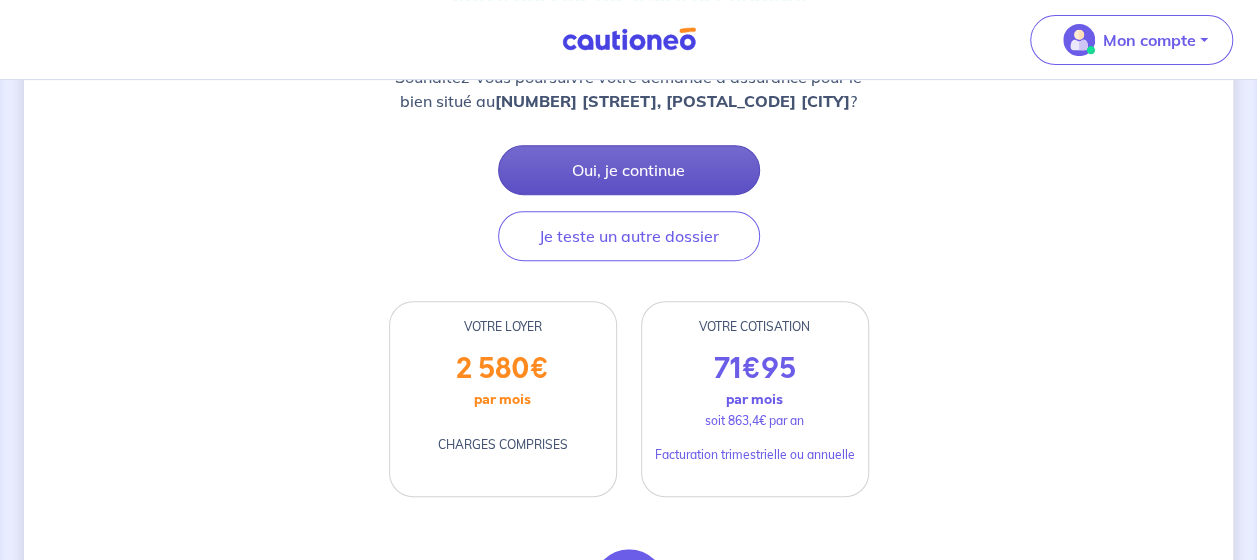 click on "Oui, je continue" at bounding box center [629, 170] 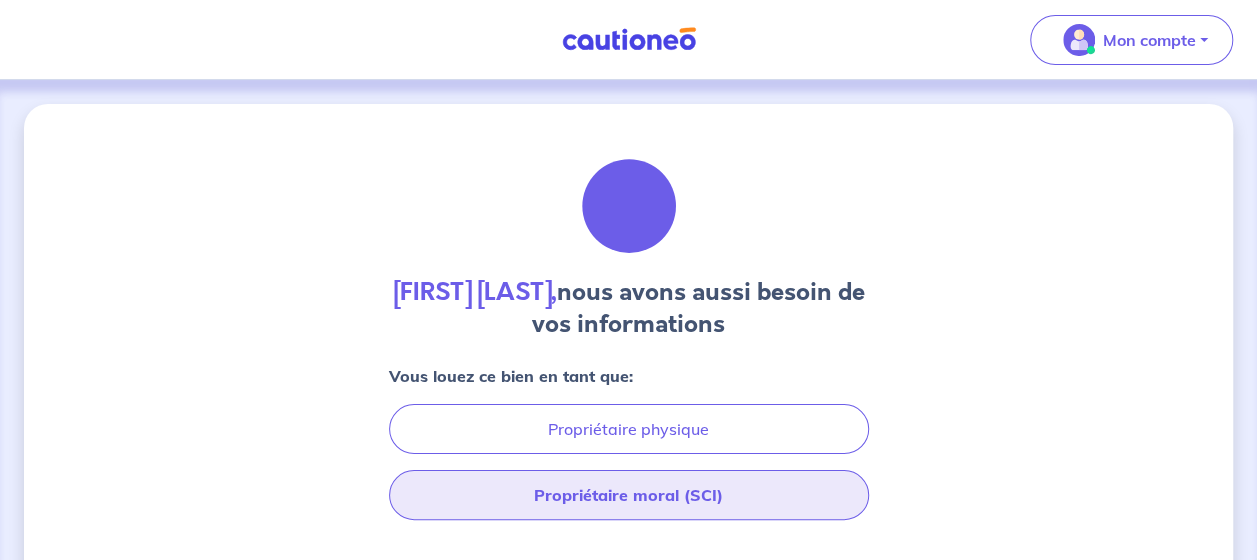 click on "Propriétaire moral (SCI)" at bounding box center [629, 495] 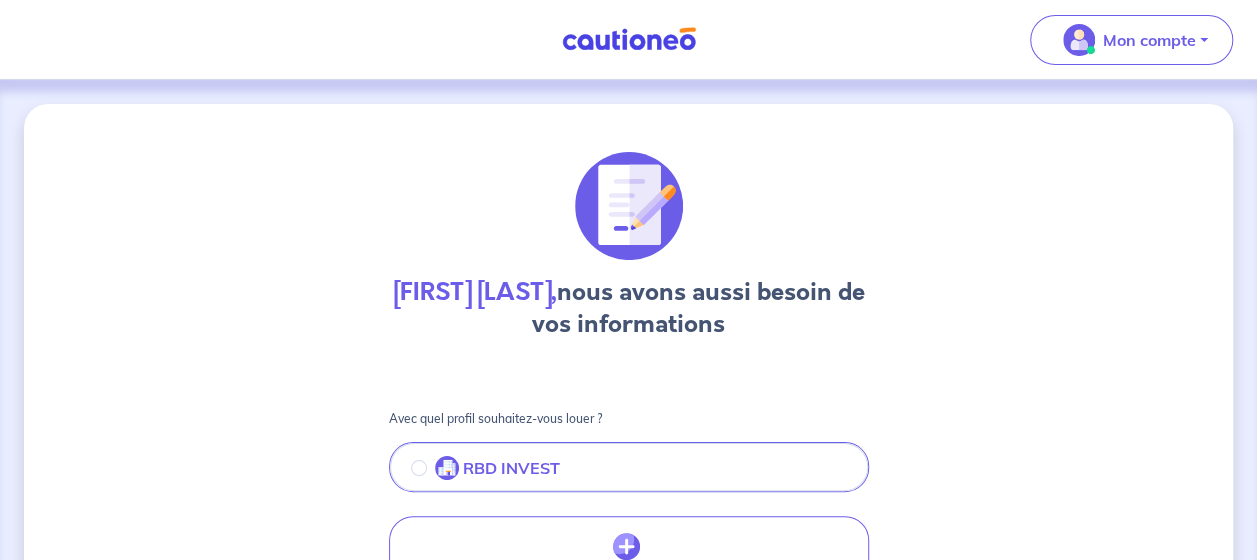 click on "RBD INVEST" at bounding box center [629, 469] 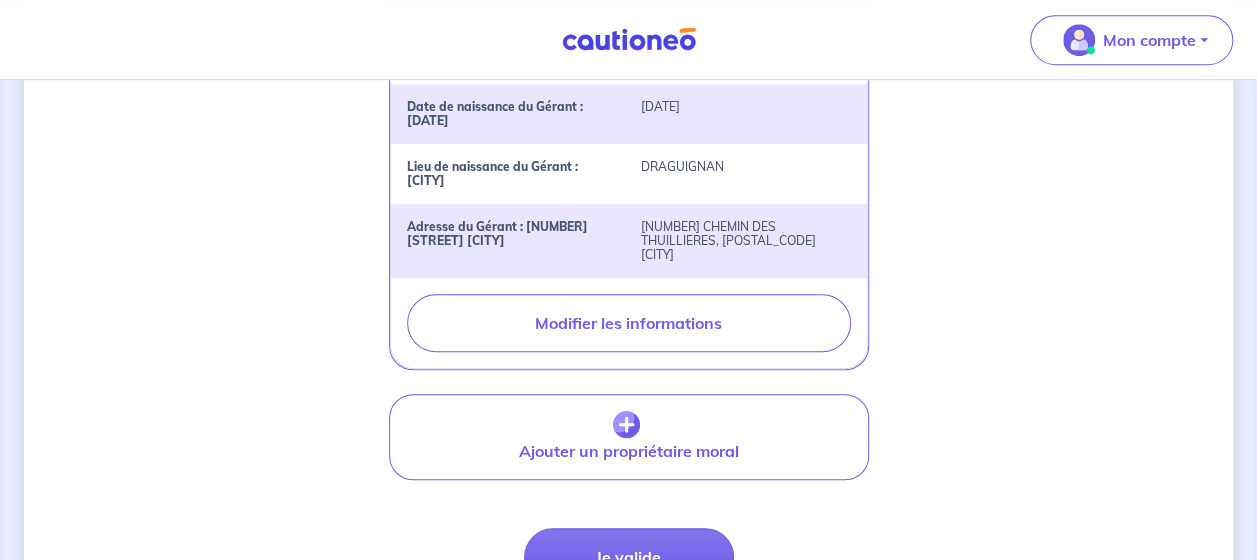 scroll, scrollTop: 703, scrollLeft: 0, axis: vertical 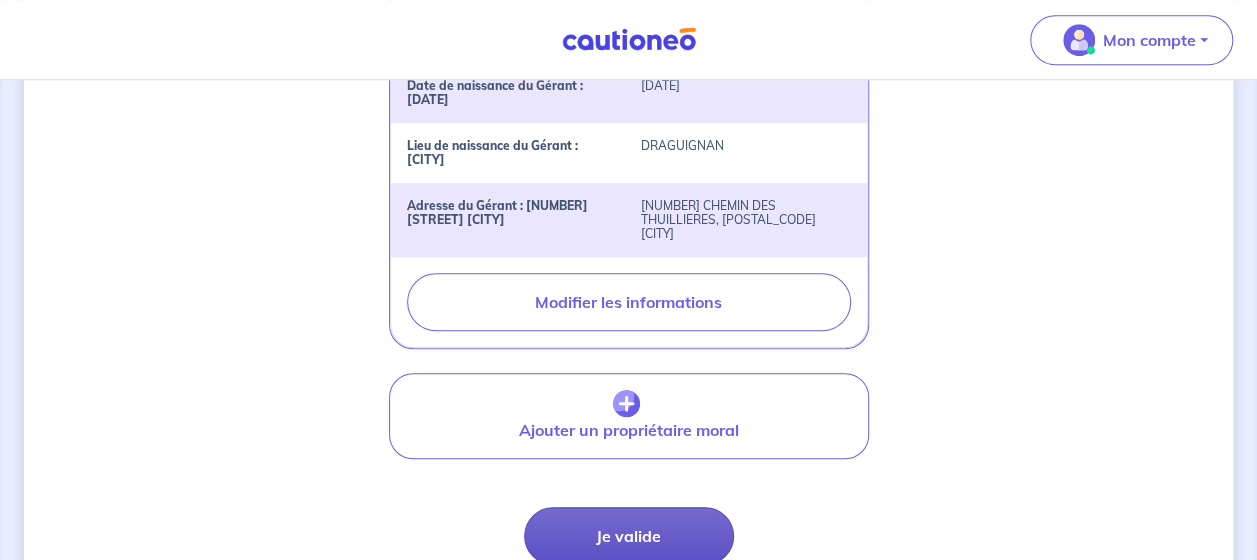 click on "Je valide" at bounding box center [629, 536] 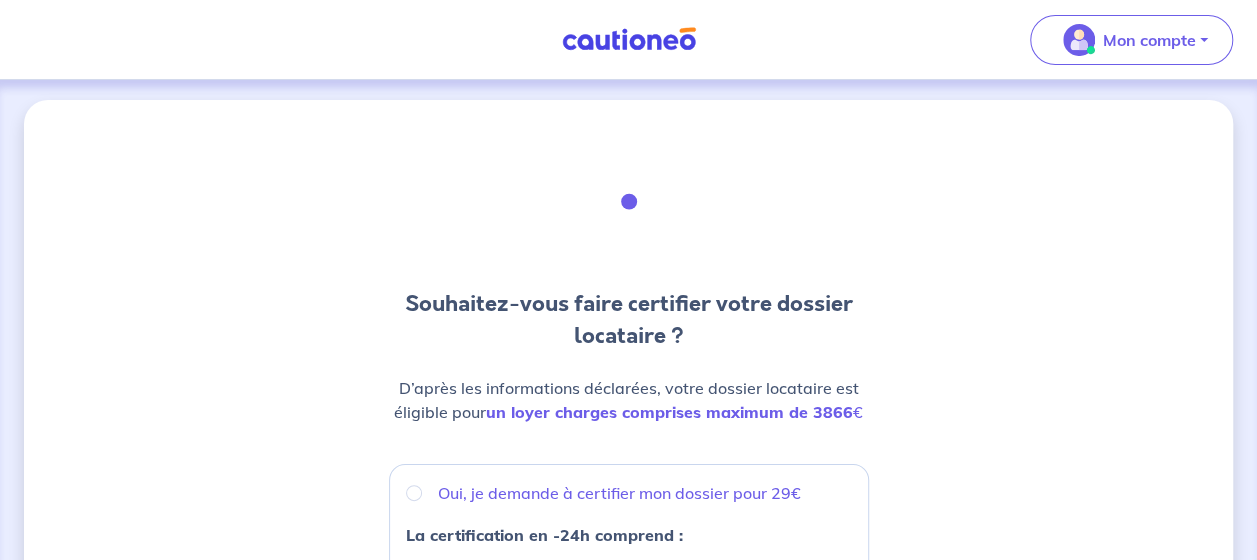 scroll, scrollTop: 0, scrollLeft: 0, axis: both 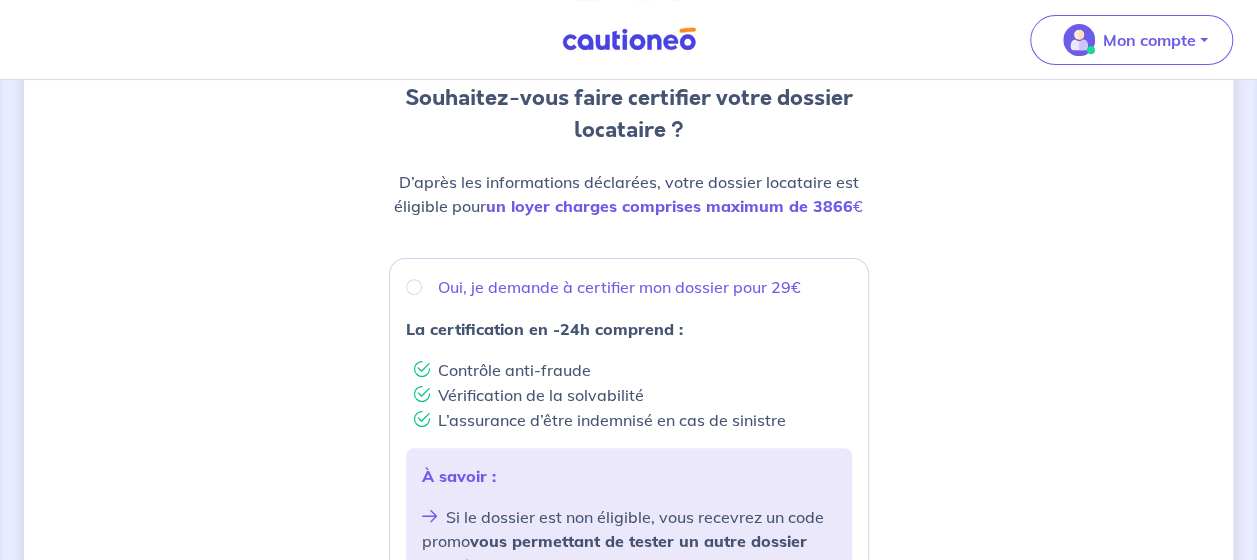click on "Oui, je demande à certifier mon dossier pour 29€" at bounding box center (619, 287) 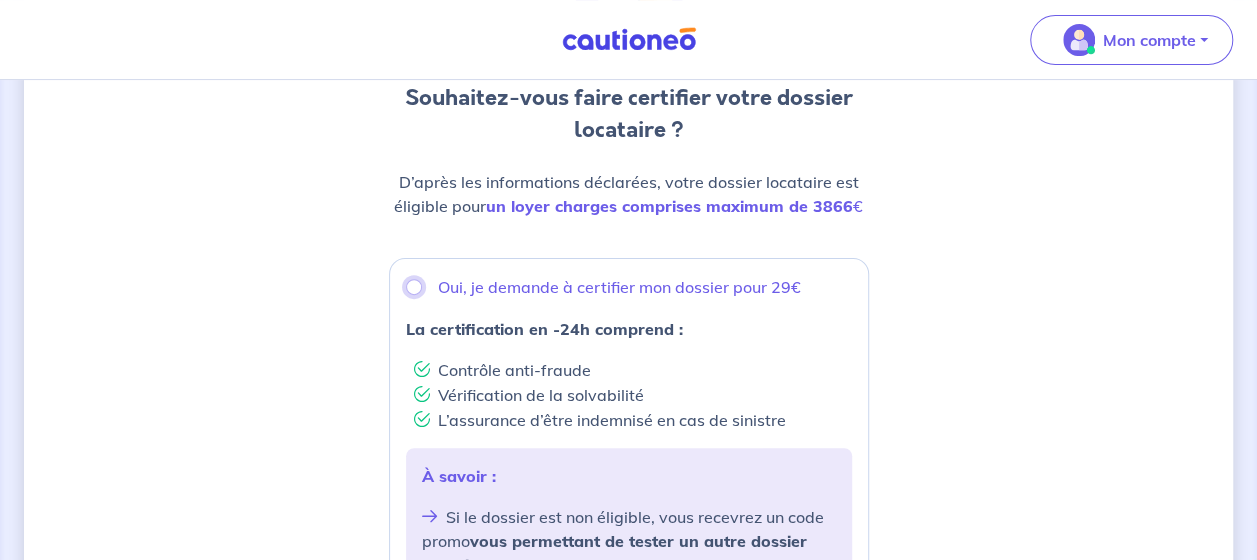 radio on "true" 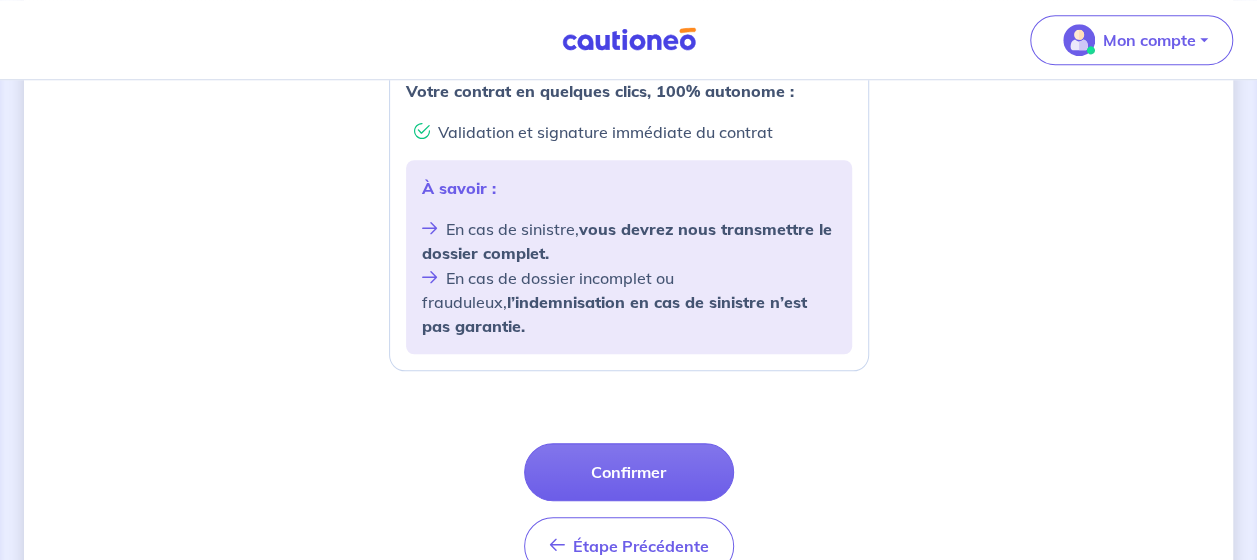 scroll, scrollTop: 855, scrollLeft: 0, axis: vertical 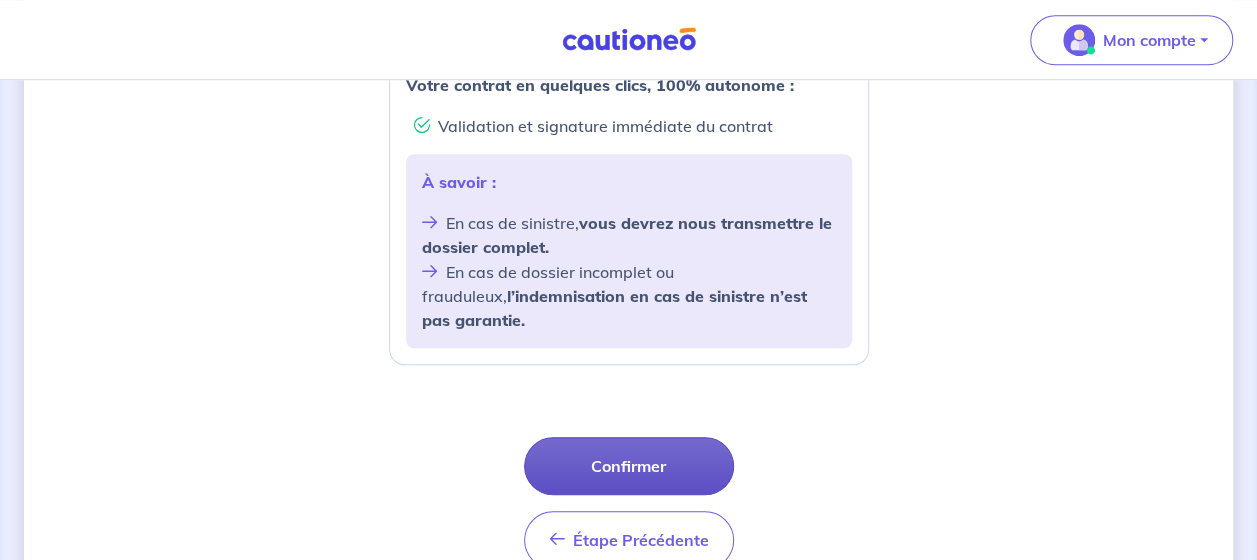 click on "Confirmer" at bounding box center (629, 466) 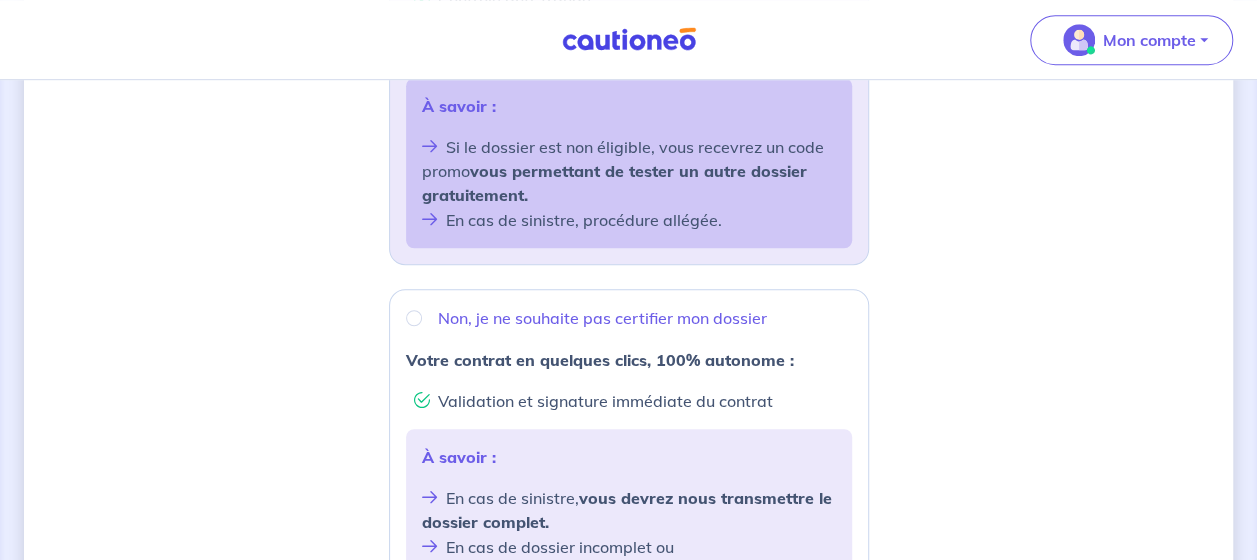 scroll, scrollTop: 930, scrollLeft: 0, axis: vertical 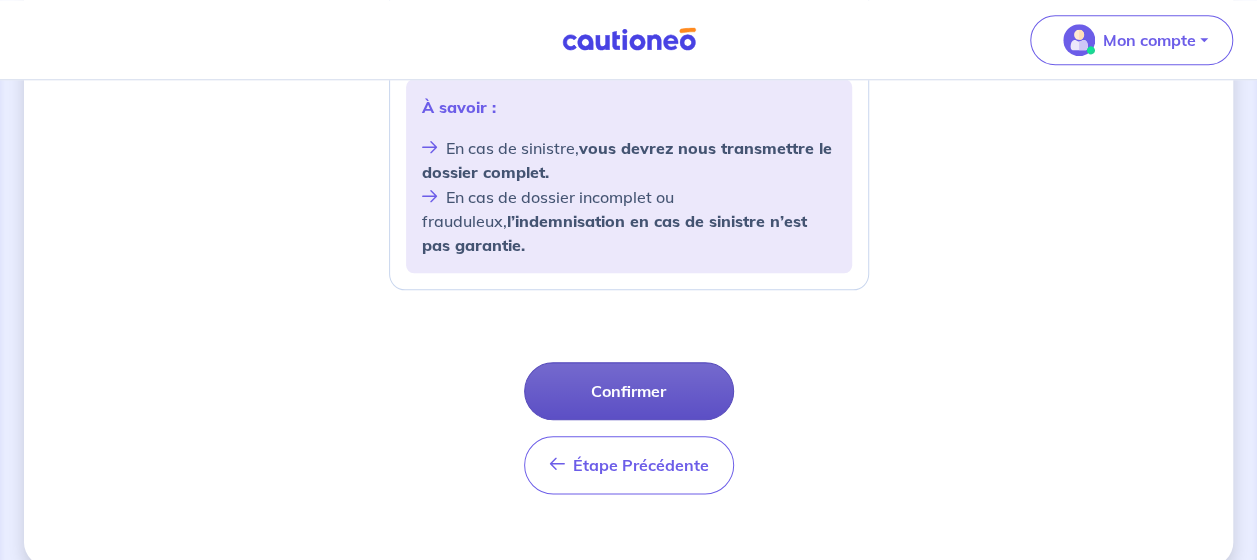 click on "Confirmer" at bounding box center (629, 391) 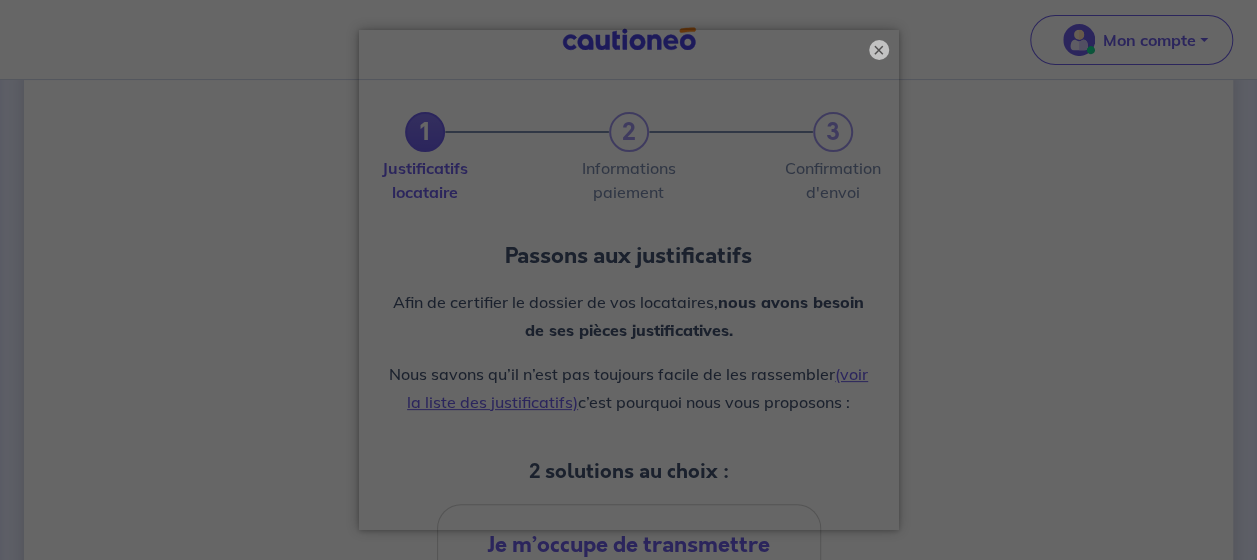 scroll, scrollTop: 0, scrollLeft: 0, axis: both 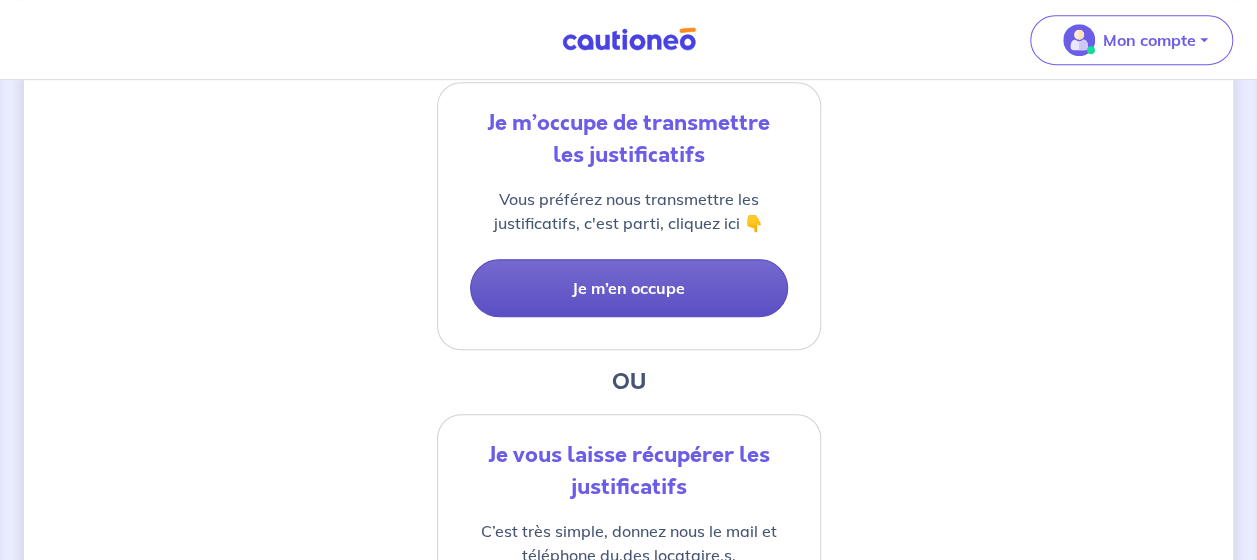 click on "Je m’en occupe" at bounding box center [629, 288] 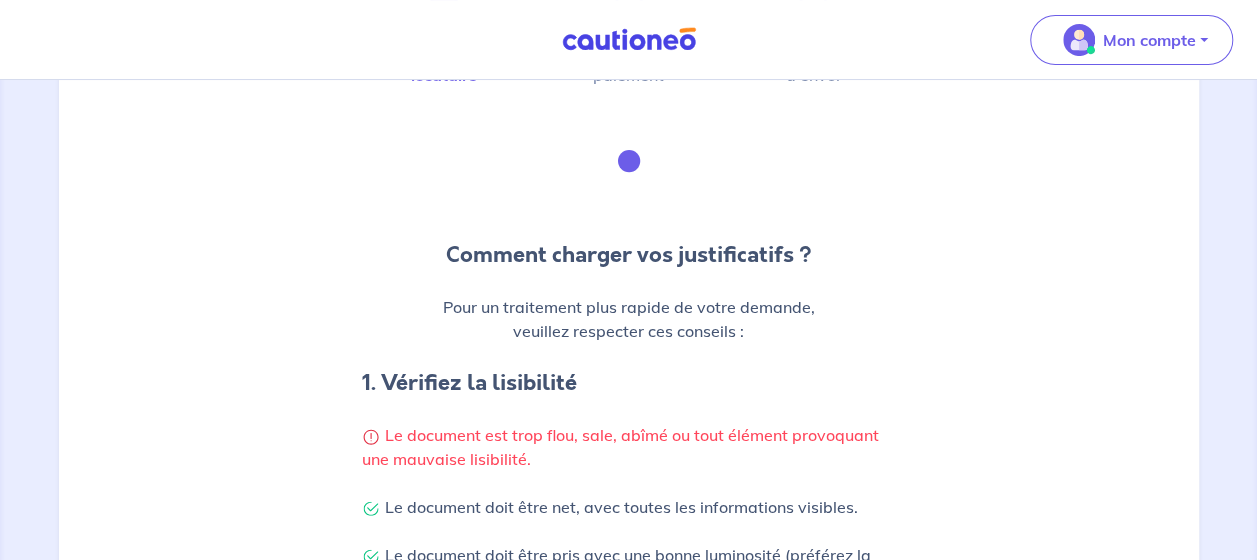 scroll, scrollTop: 0, scrollLeft: 0, axis: both 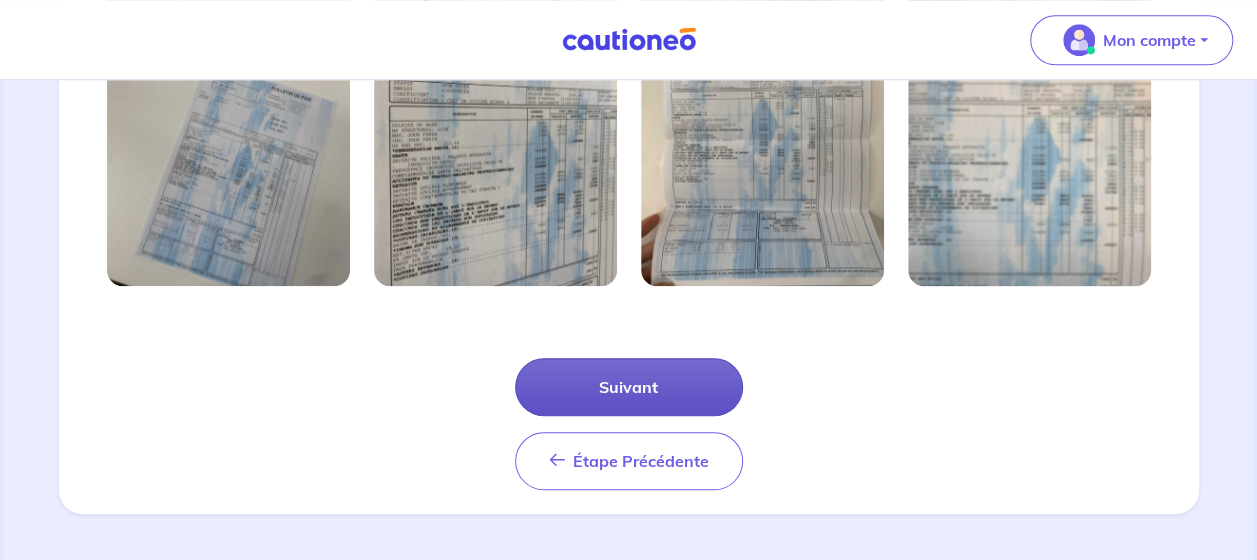 click on "Suivant" at bounding box center (629, 387) 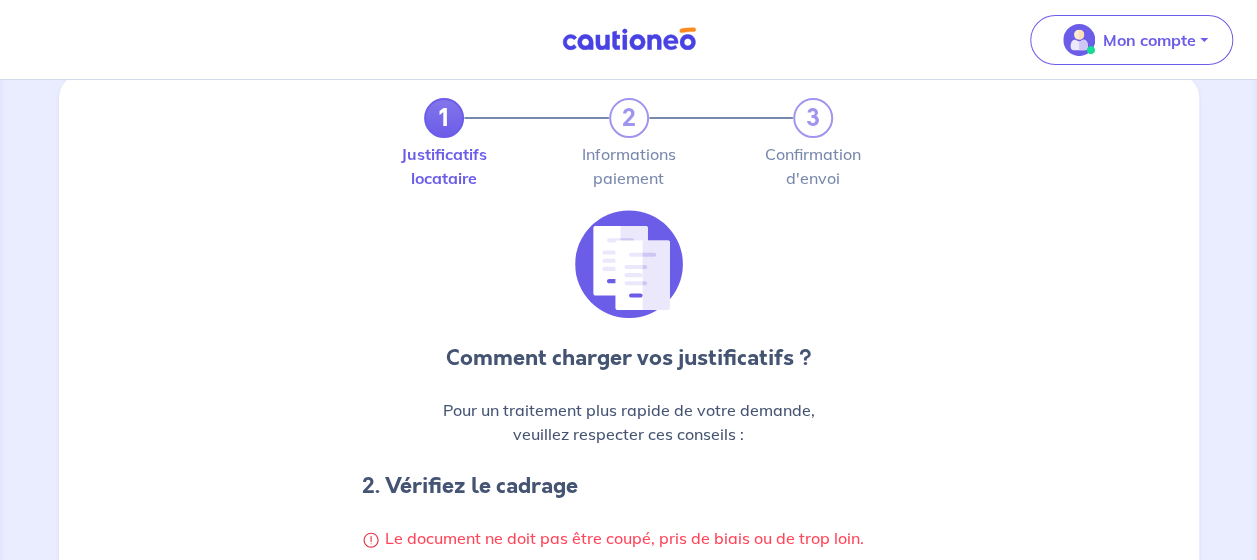 scroll, scrollTop: 0, scrollLeft: 0, axis: both 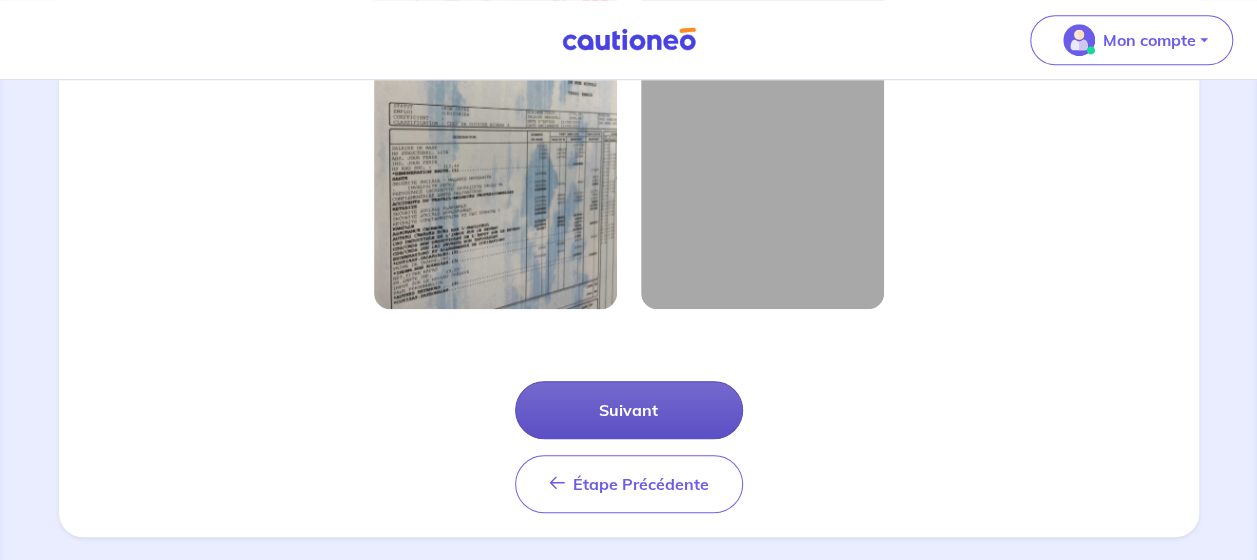 click on "Suivant" at bounding box center (629, 410) 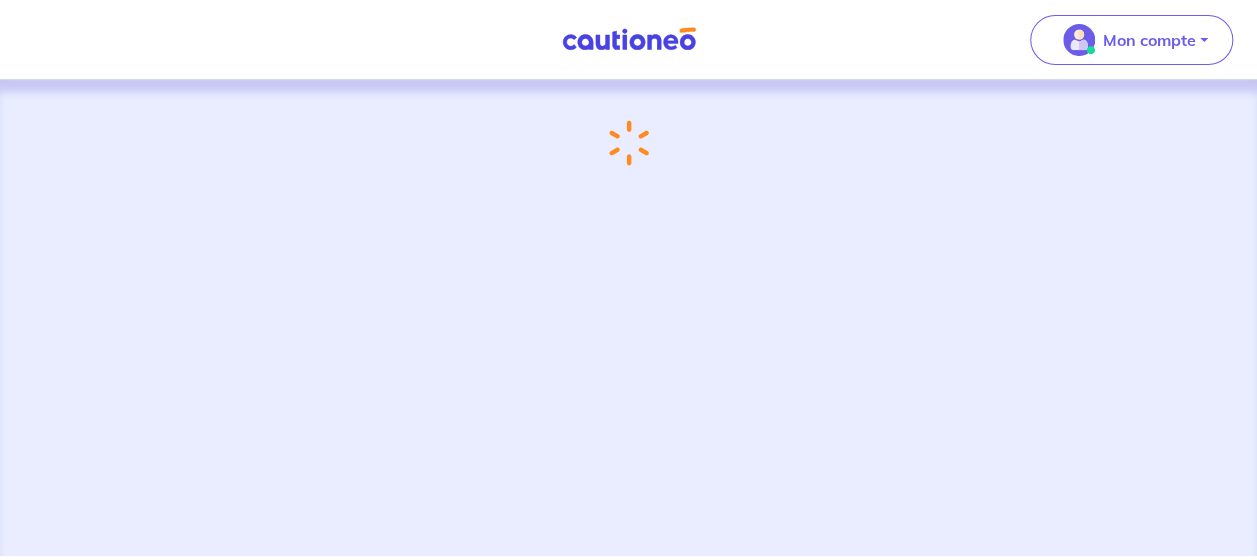 scroll, scrollTop: 0, scrollLeft: 0, axis: both 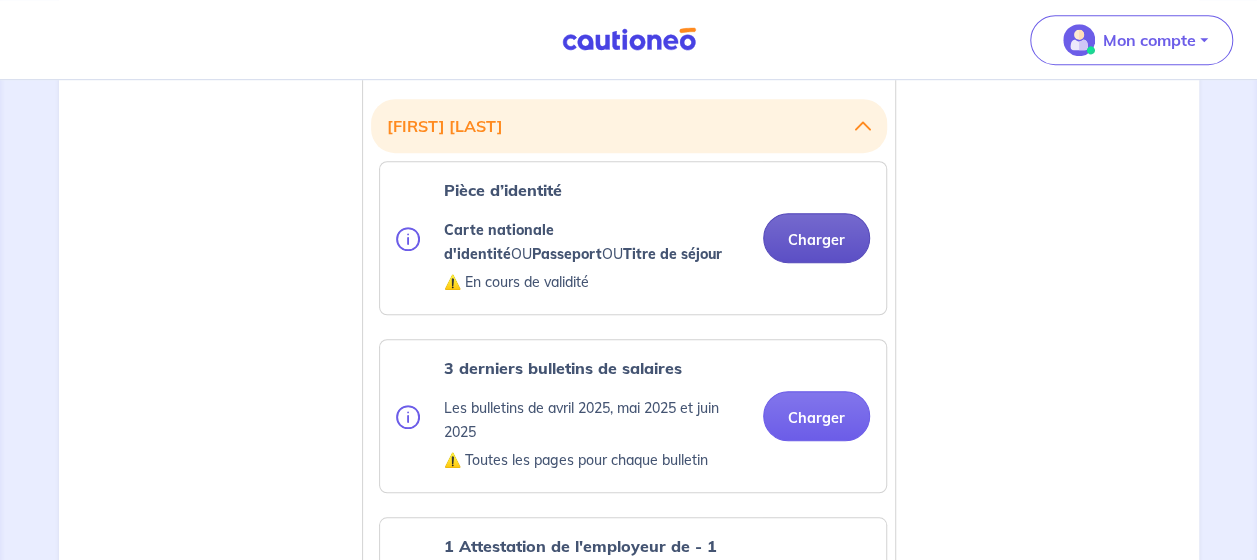 click on "Charger" at bounding box center [816, 238] 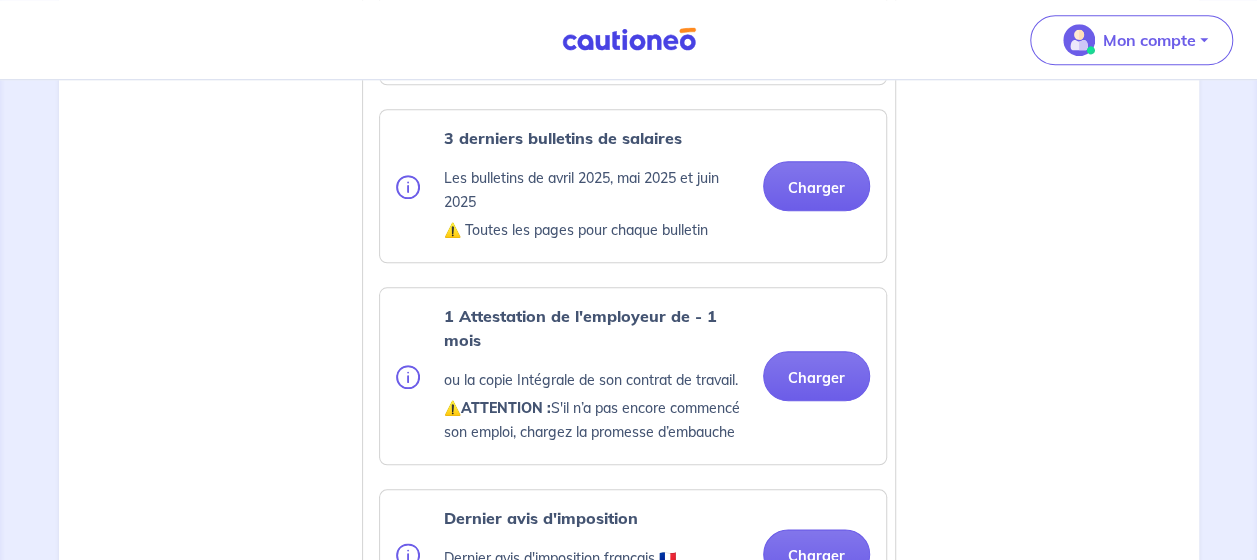 scroll, scrollTop: 900, scrollLeft: 0, axis: vertical 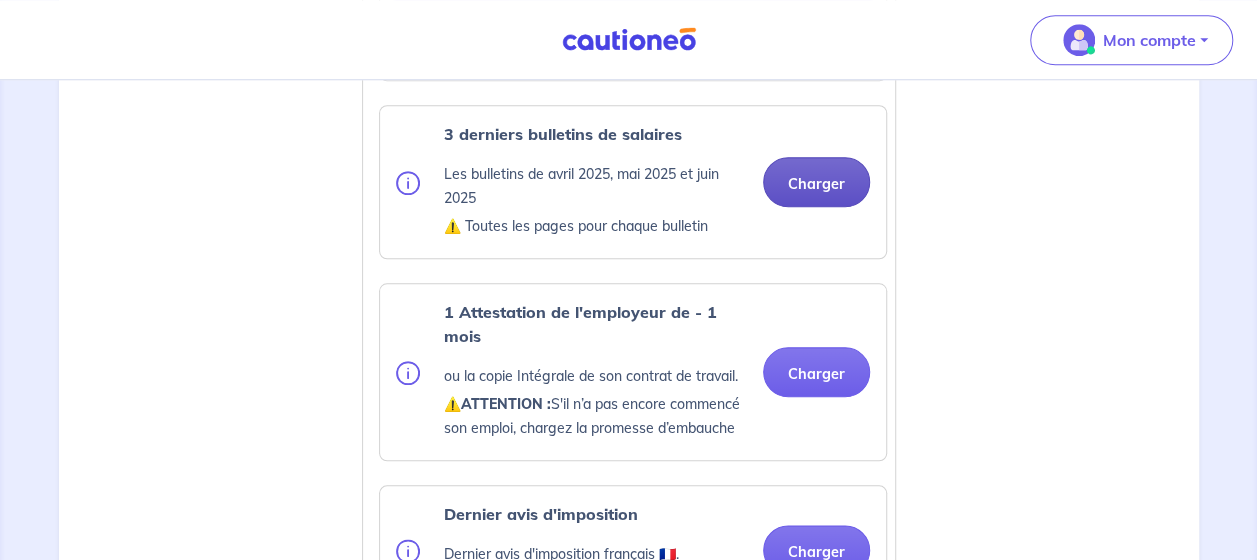 click on "Charger" at bounding box center [816, 182] 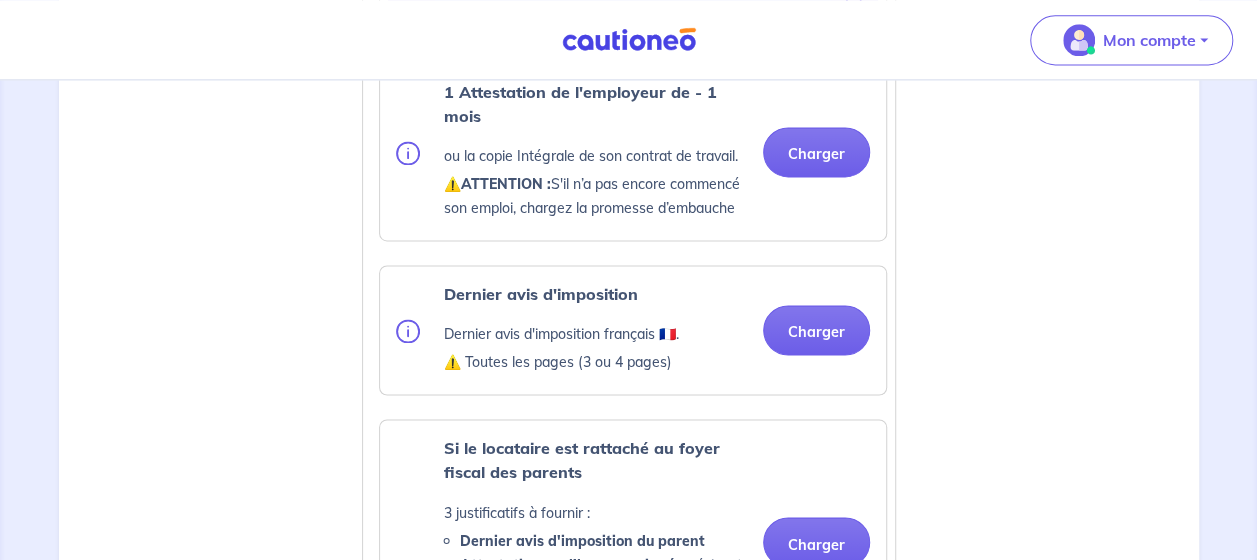scroll, scrollTop: 1356, scrollLeft: 0, axis: vertical 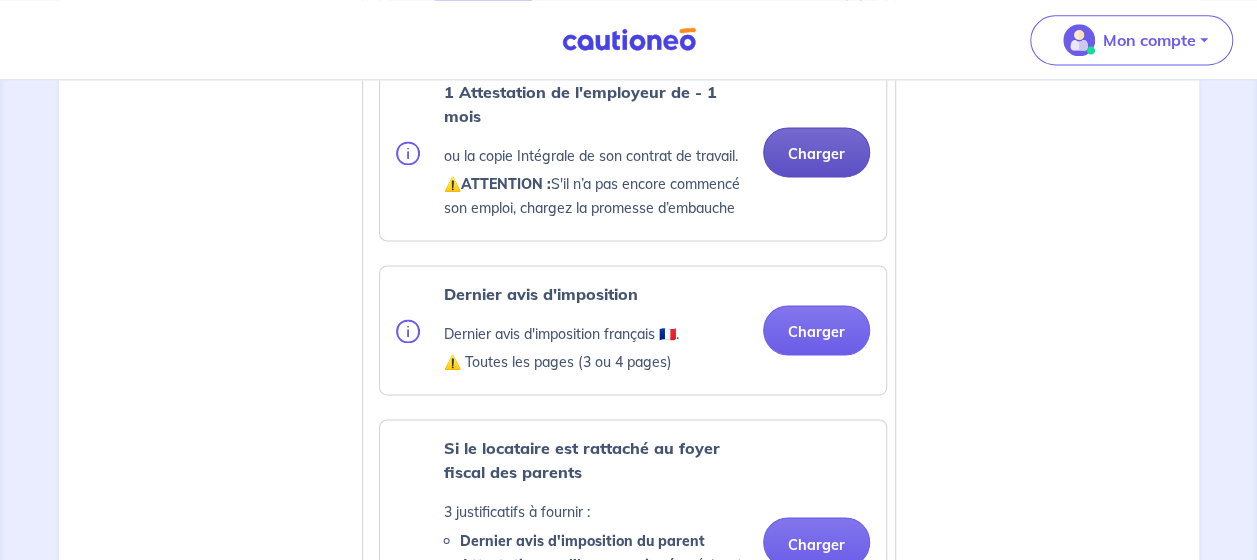 click on "Charger" at bounding box center [816, 152] 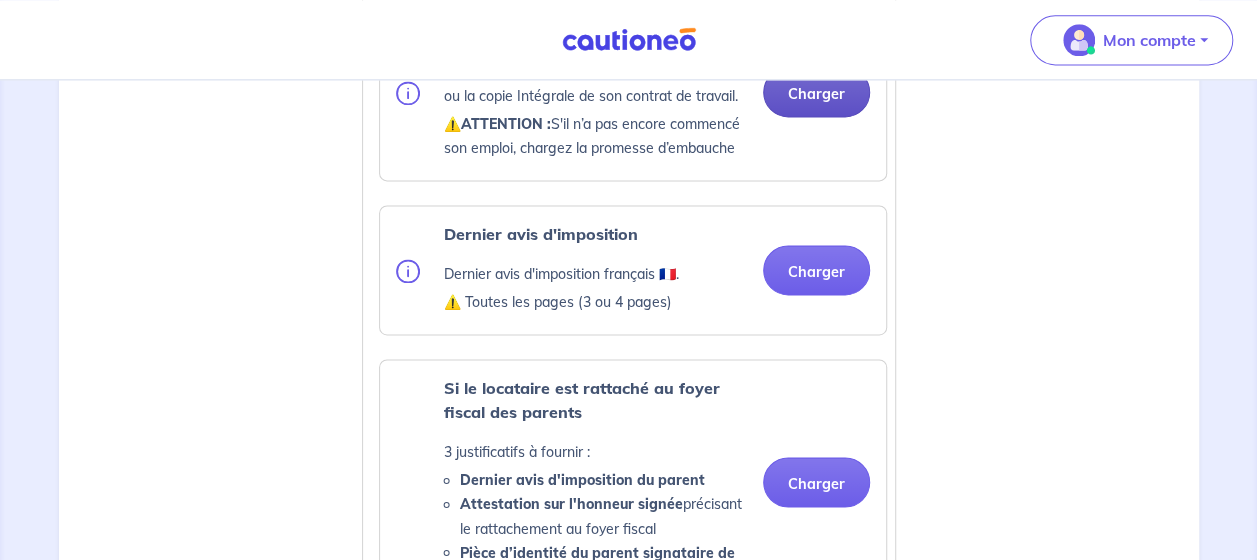 scroll, scrollTop: 1296, scrollLeft: 0, axis: vertical 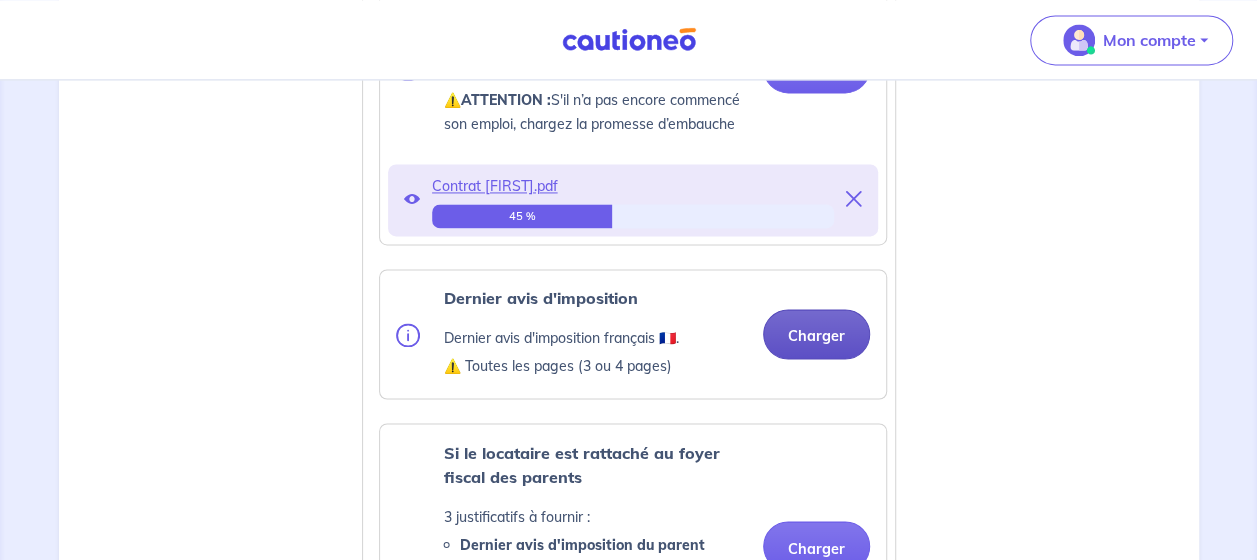 click on "Charger" at bounding box center [816, 334] 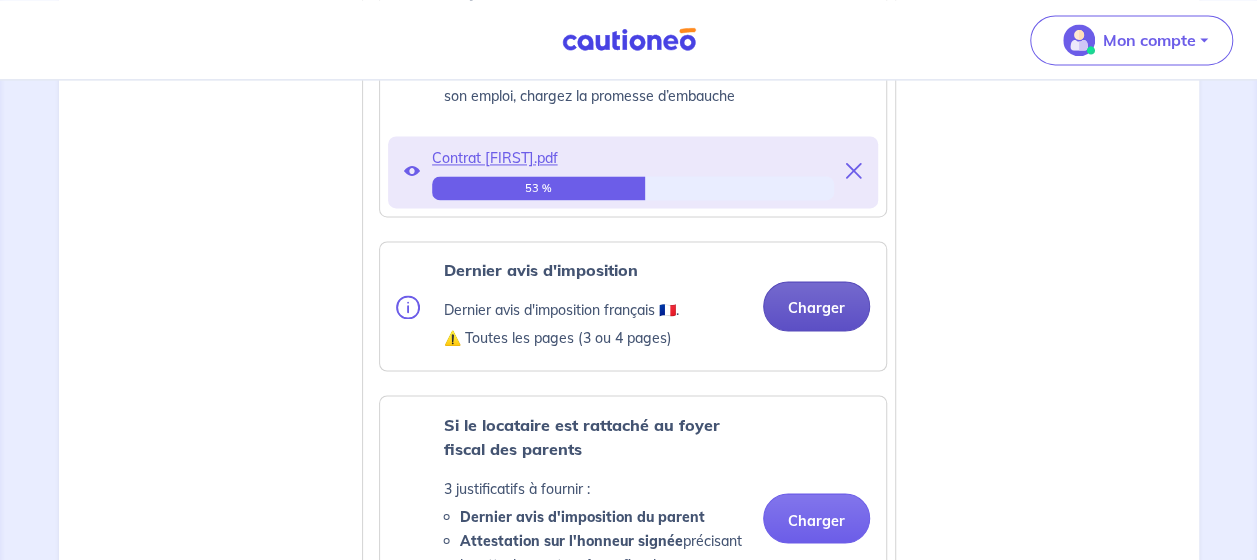 scroll, scrollTop: 1428, scrollLeft: 0, axis: vertical 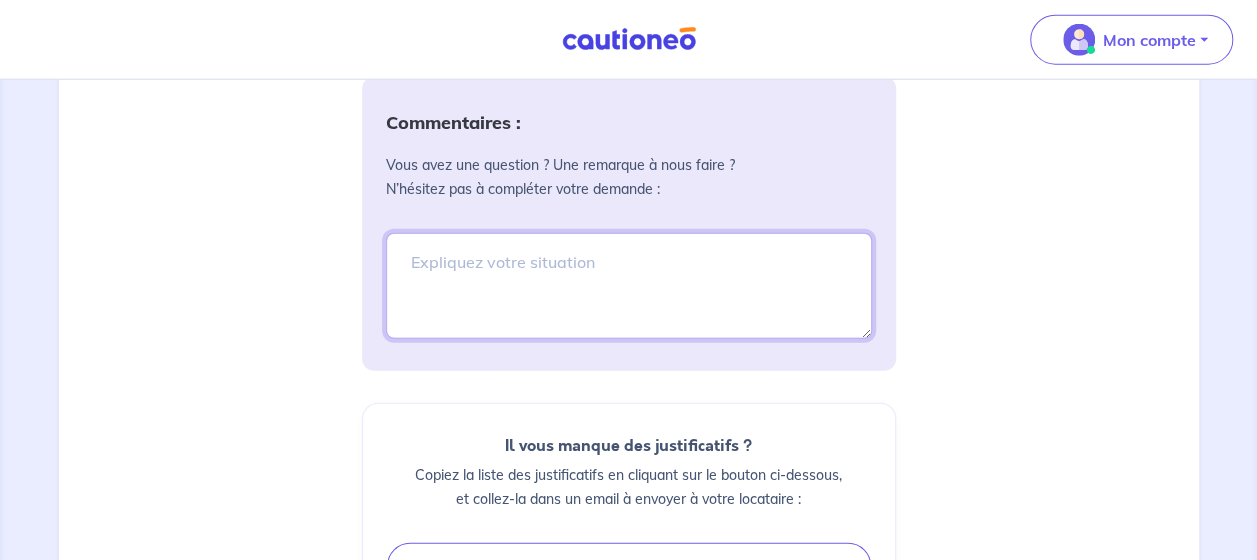 click at bounding box center [629, 286] 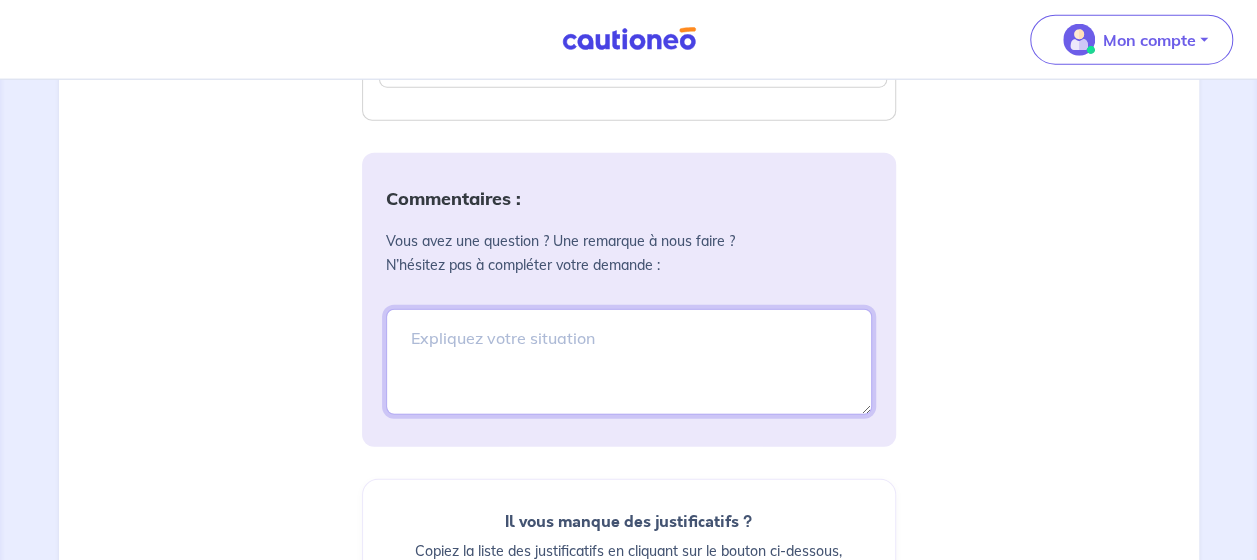 scroll, scrollTop: 2537, scrollLeft: 0, axis: vertical 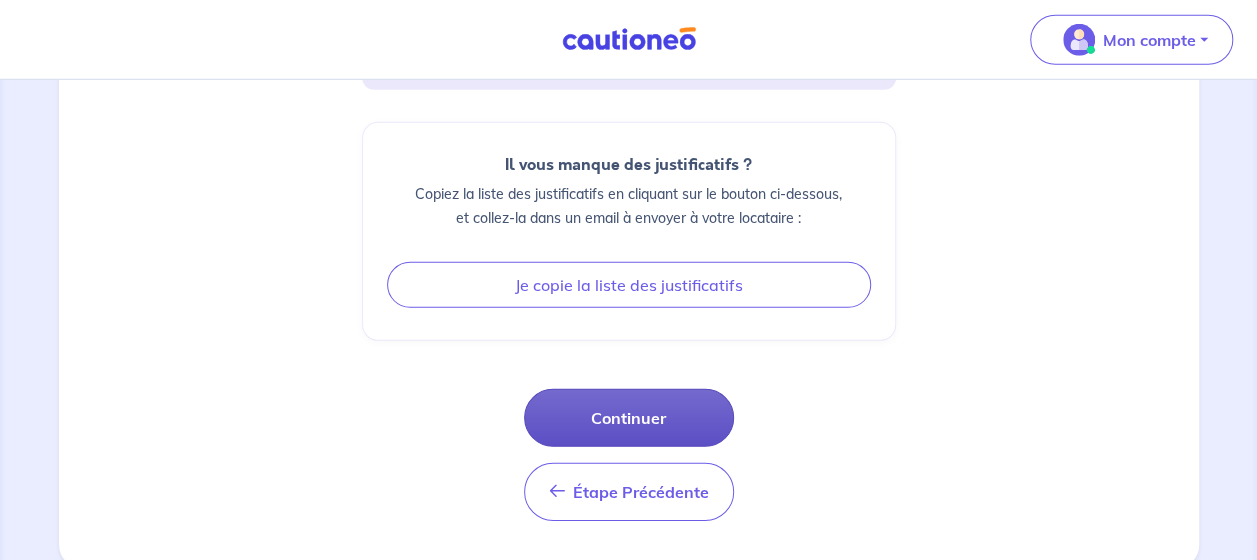 type on "Ce nouveau foyer ont réussi à évoluer dans une entreprise avec des postes de cadres et de belles rémunérations vs à leur ancienne vie" 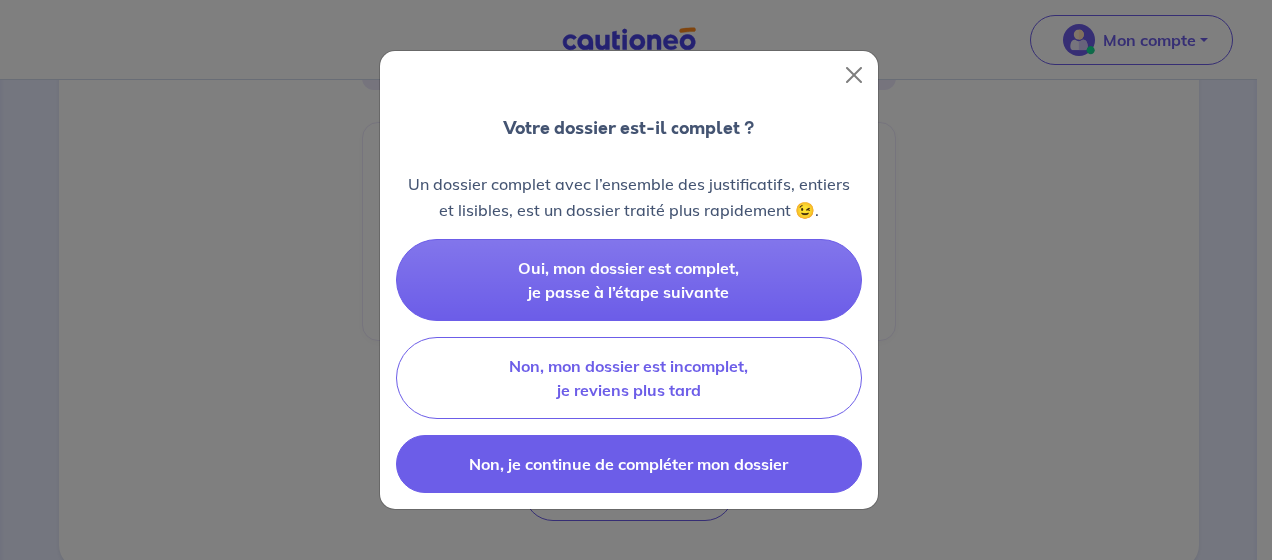 click on "Non, je continue de compléter mon dossier" at bounding box center (628, 464) 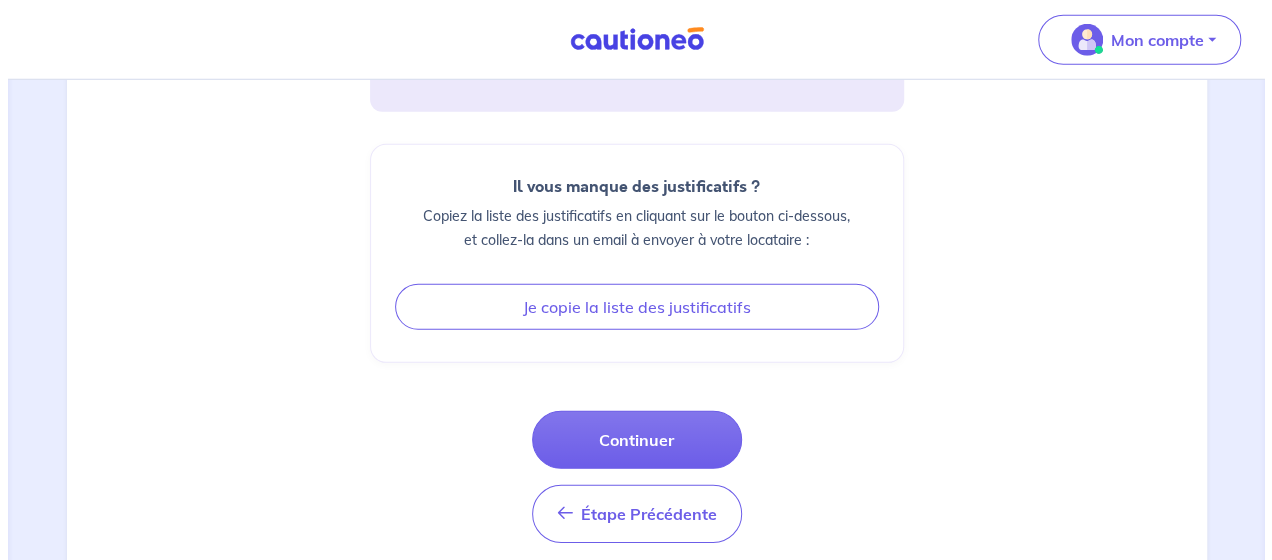 scroll, scrollTop: 2818, scrollLeft: 0, axis: vertical 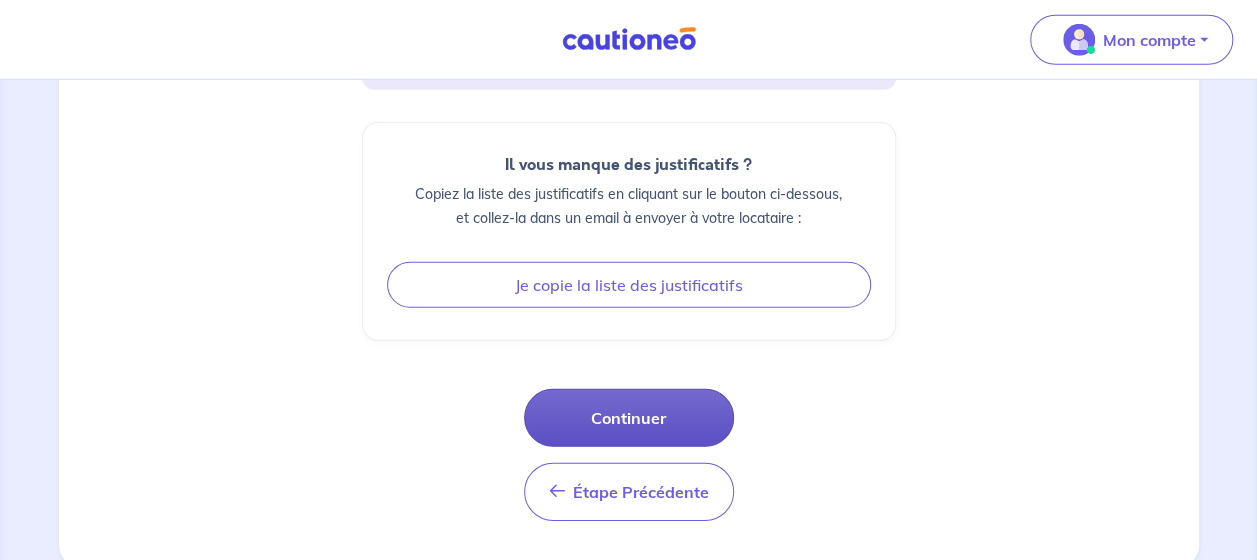 click on "Continuer" at bounding box center (629, 418) 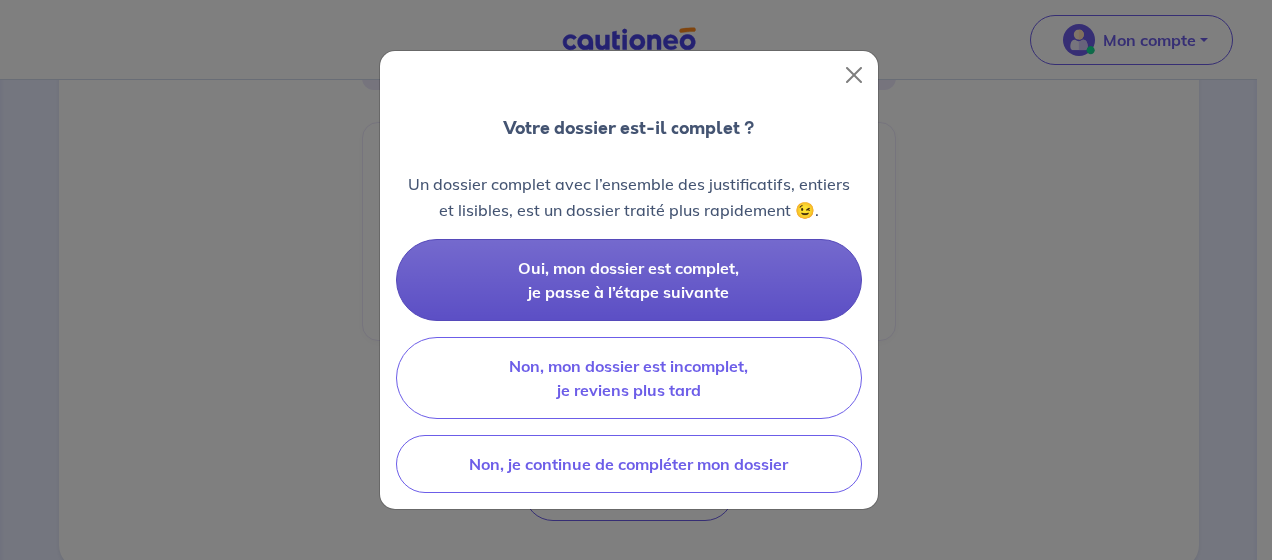 click on "Oui, mon dossier est complet,
je passe à l’étape suivante" at bounding box center [628, 280] 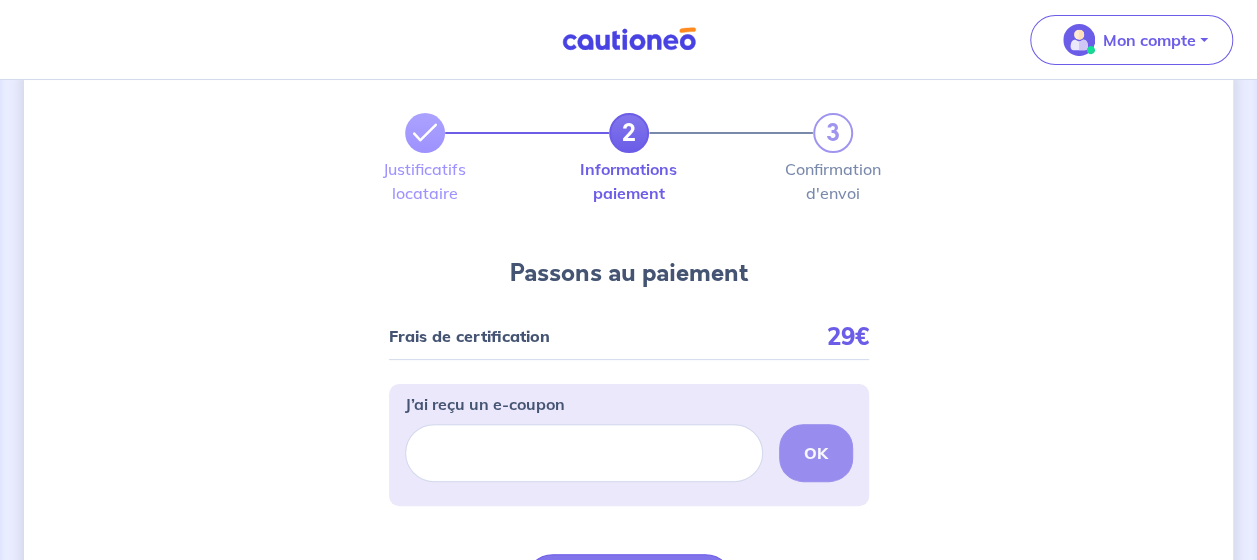 scroll, scrollTop: 0, scrollLeft: 0, axis: both 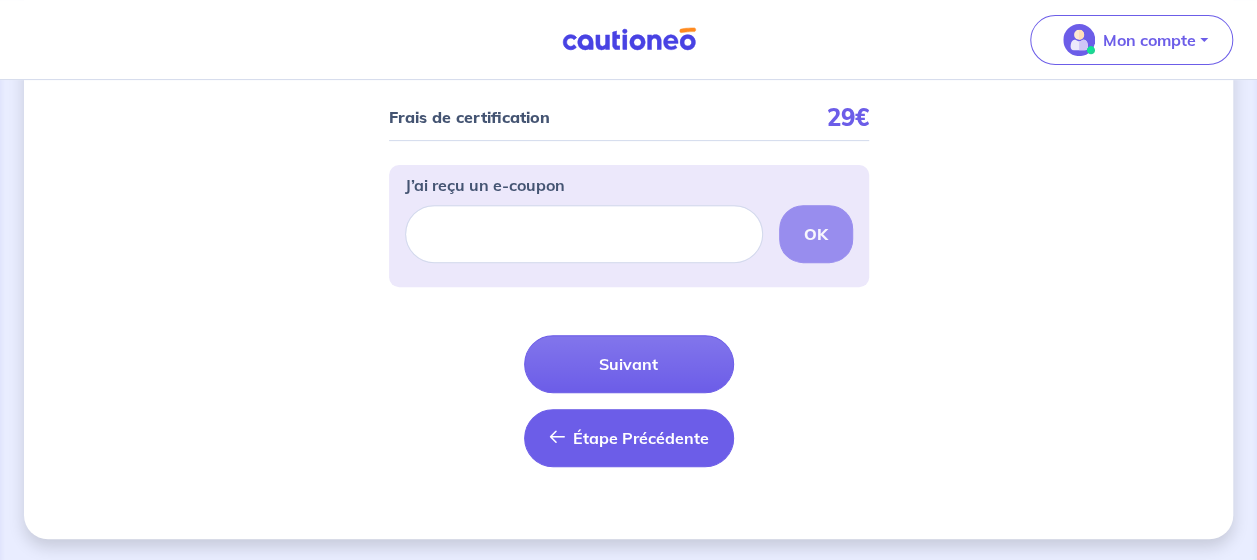 click on "Étape Précédente Précédent" at bounding box center [629, 438] 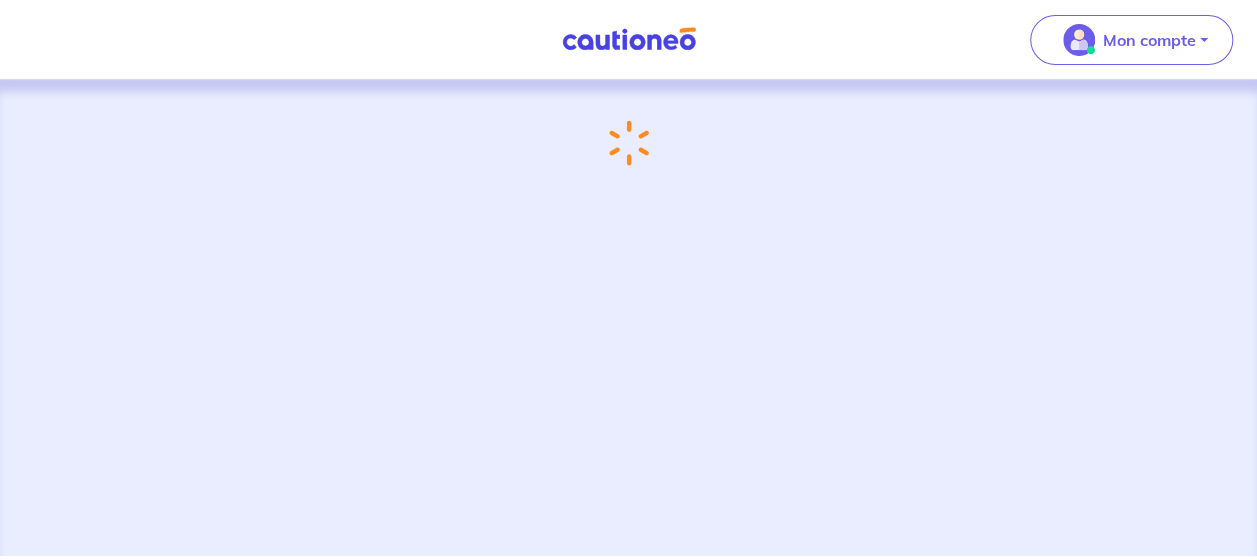 scroll, scrollTop: 0, scrollLeft: 0, axis: both 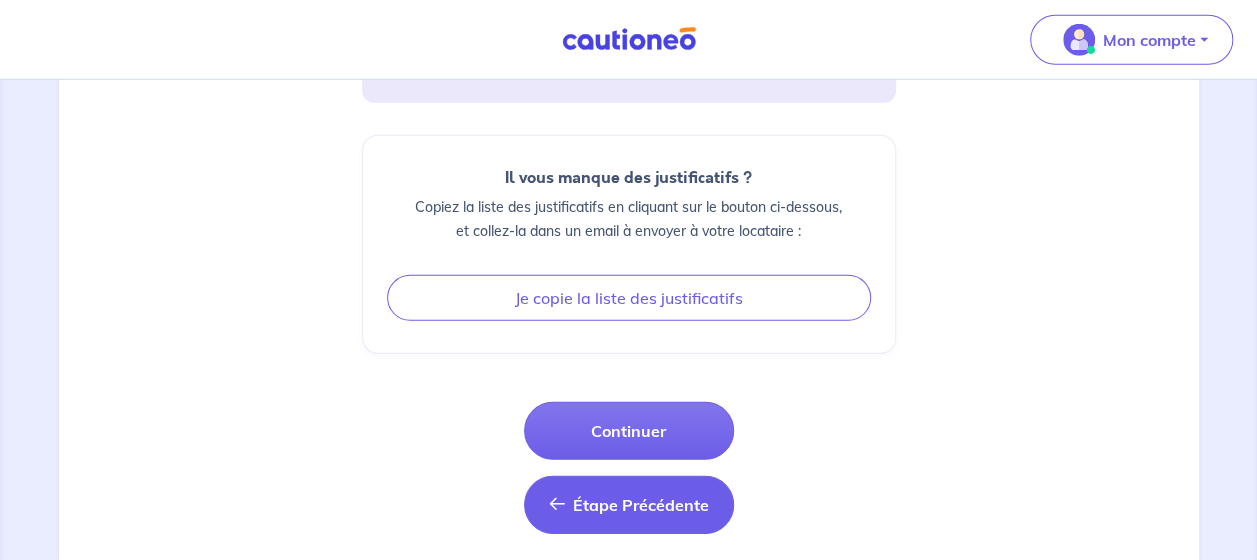 click on "Étape Précédente" at bounding box center [641, 505] 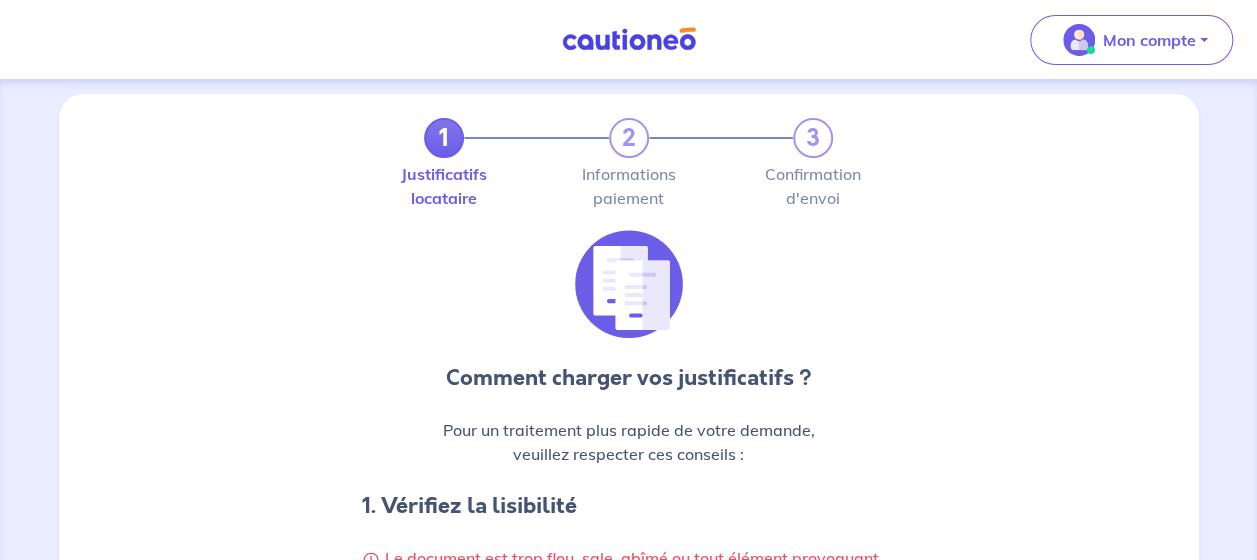 scroll, scrollTop: 0, scrollLeft: 0, axis: both 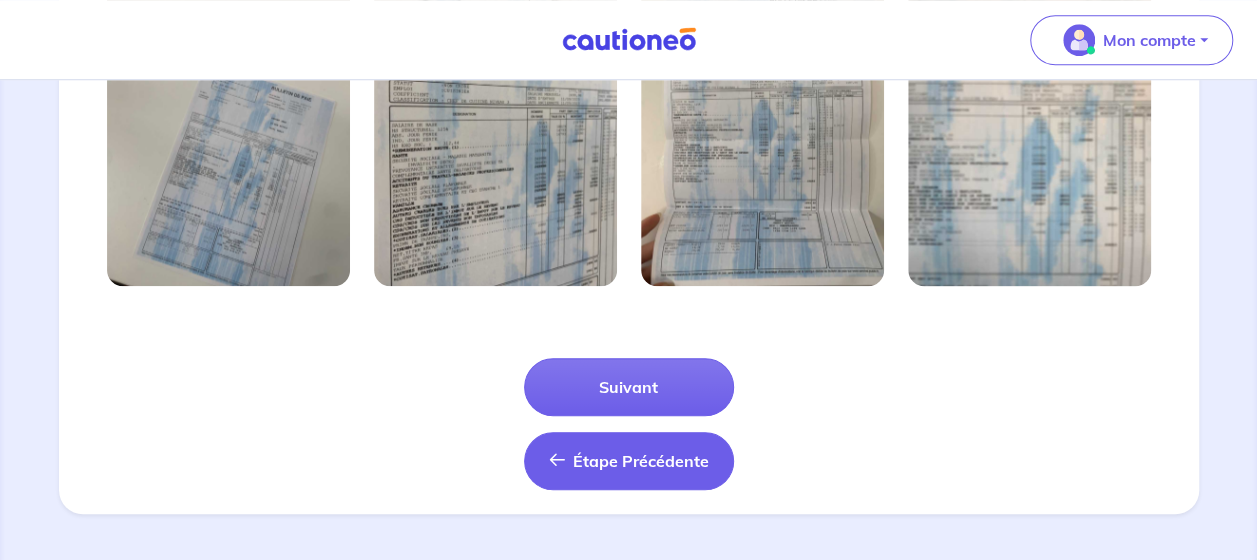 click on "Étape Précédente" at bounding box center [641, 461] 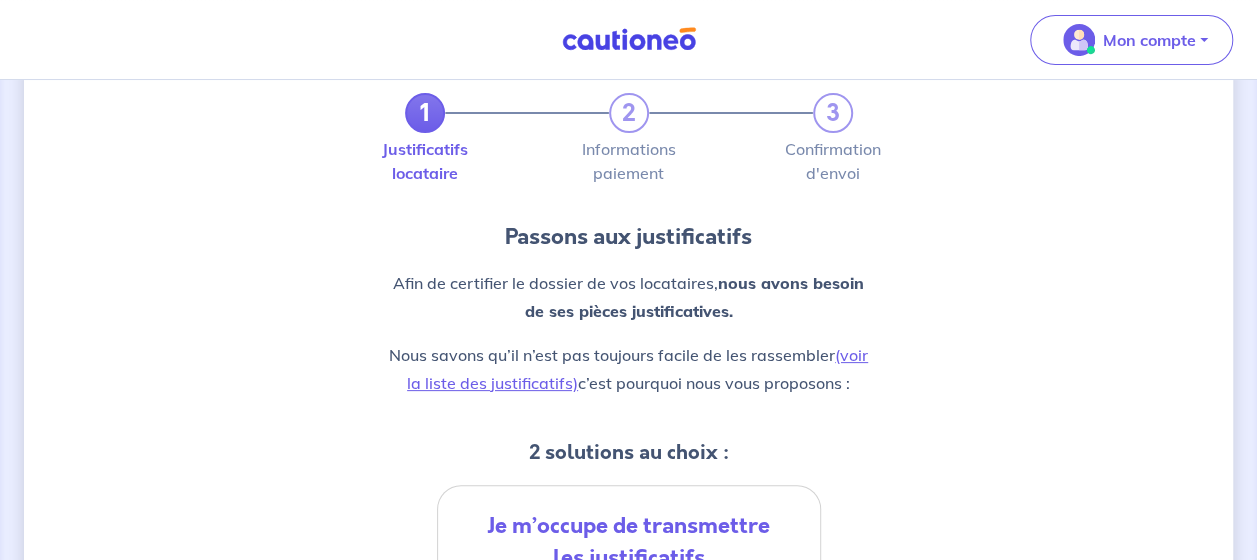 scroll, scrollTop: 0, scrollLeft: 0, axis: both 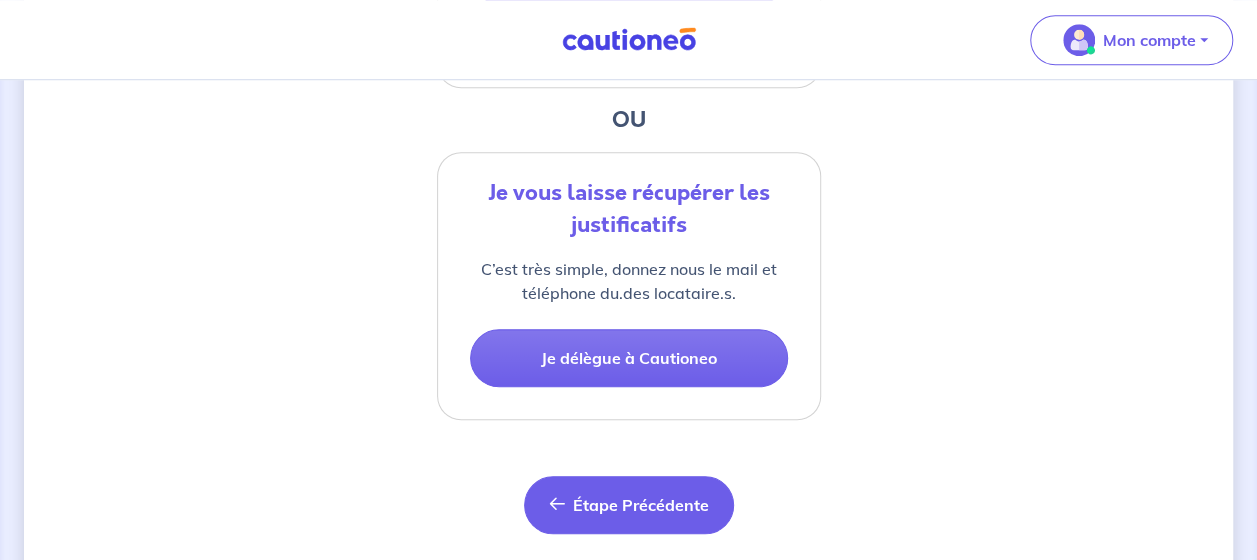 click on "Étape Précédente" at bounding box center [641, 505] 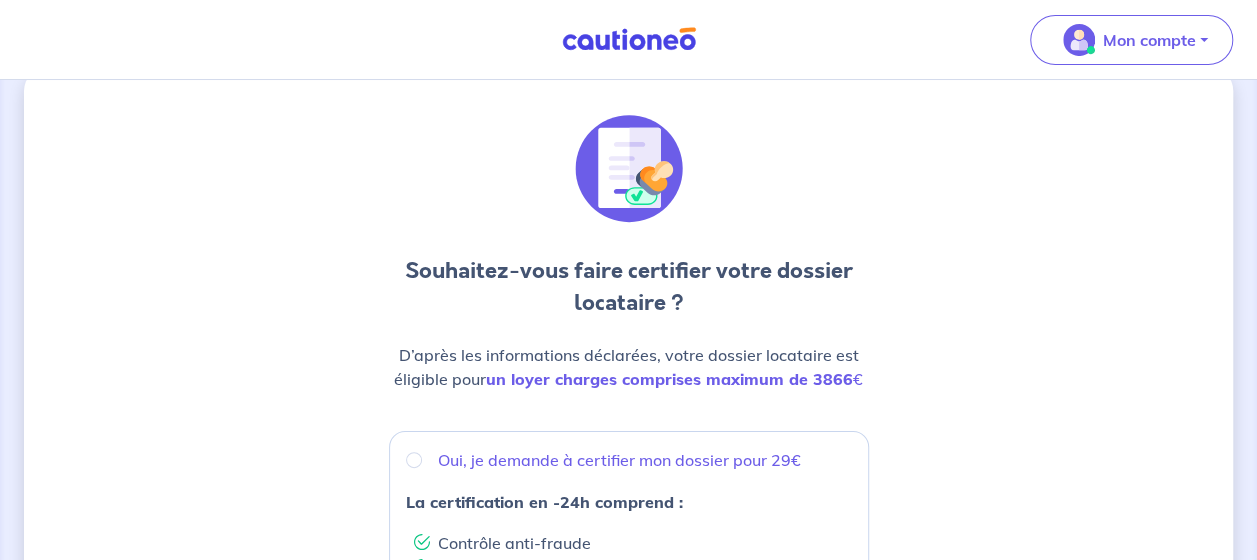 scroll, scrollTop: 0, scrollLeft: 0, axis: both 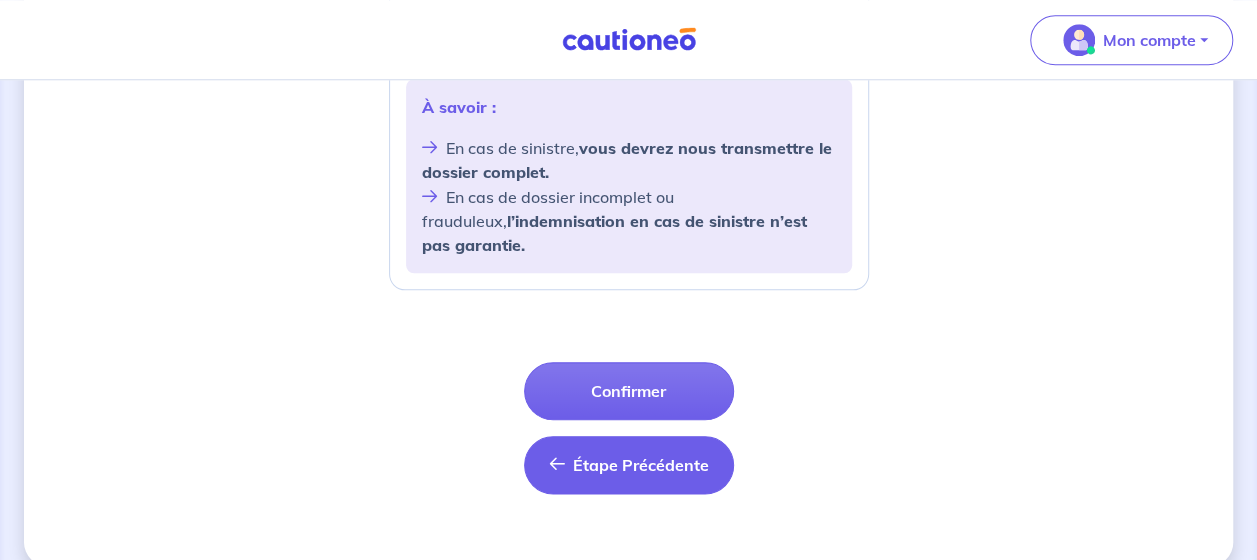 click on "Étape Précédente" at bounding box center (641, 465) 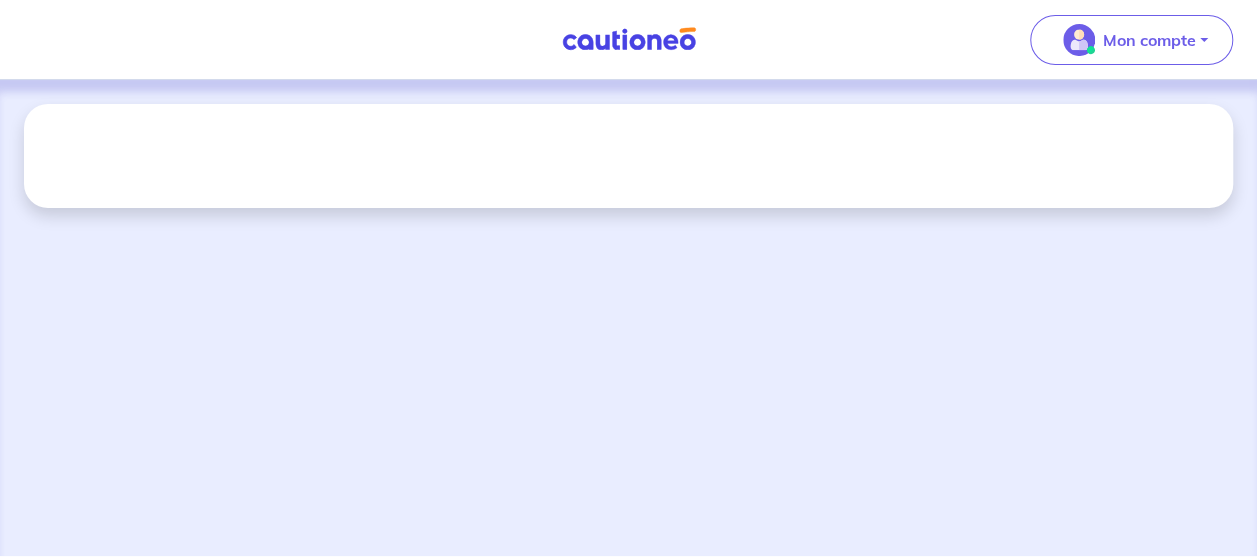 scroll, scrollTop: 0, scrollLeft: 0, axis: both 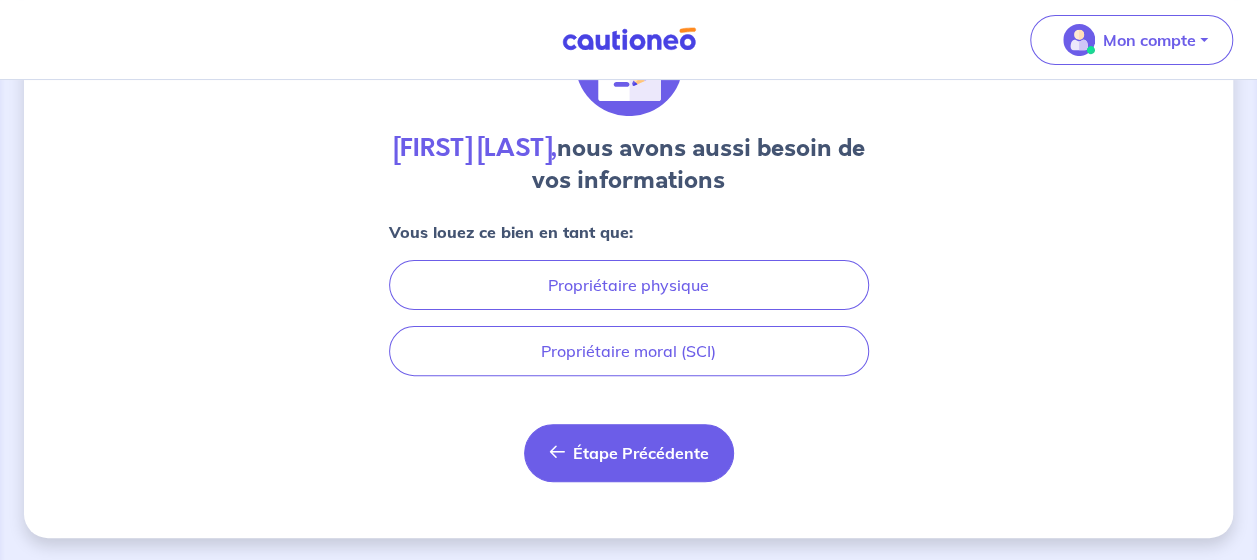 click on "Étape Précédente Précédent" at bounding box center (629, 453) 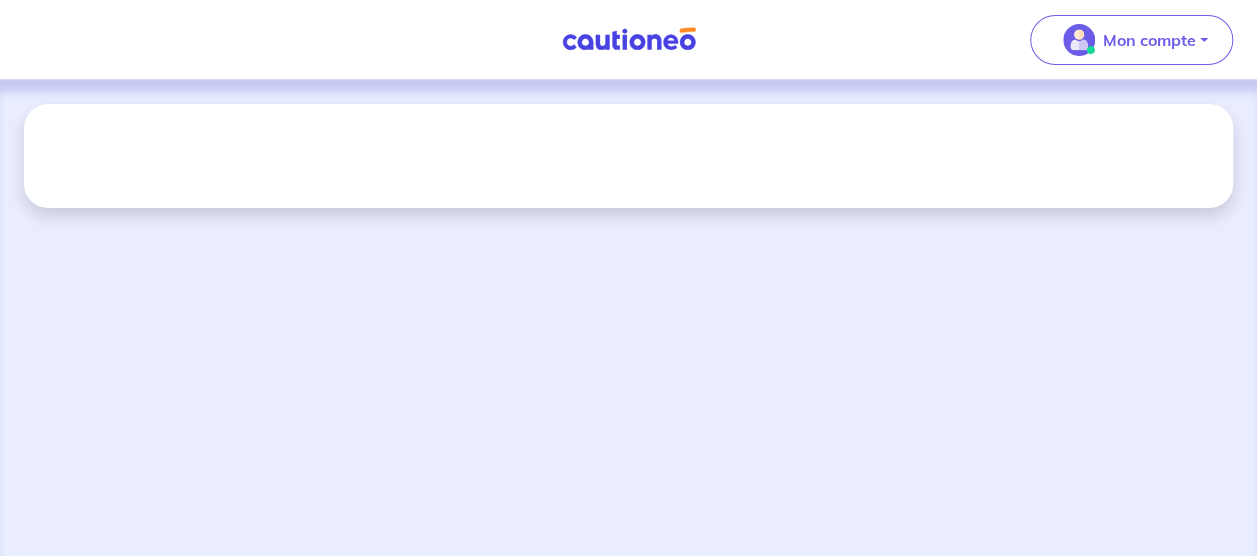 scroll, scrollTop: 0, scrollLeft: 0, axis: both 